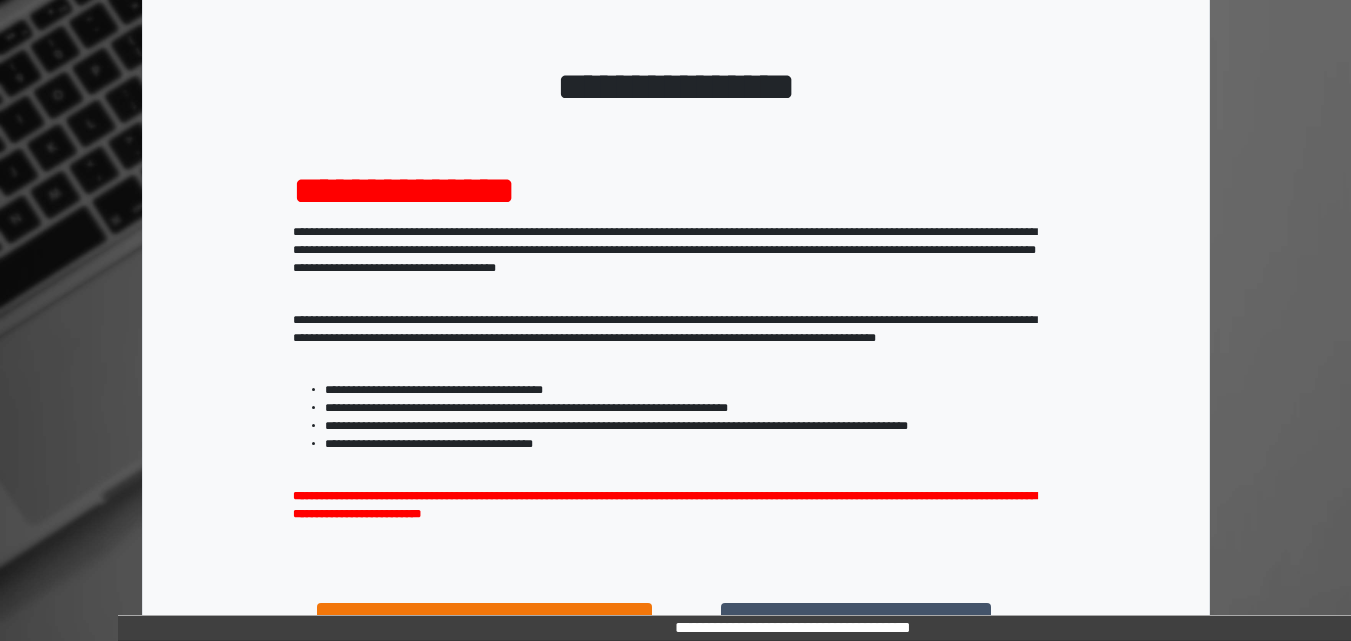 scroll, scrollTop: 287, scrollLeft: 0, axis: vertical 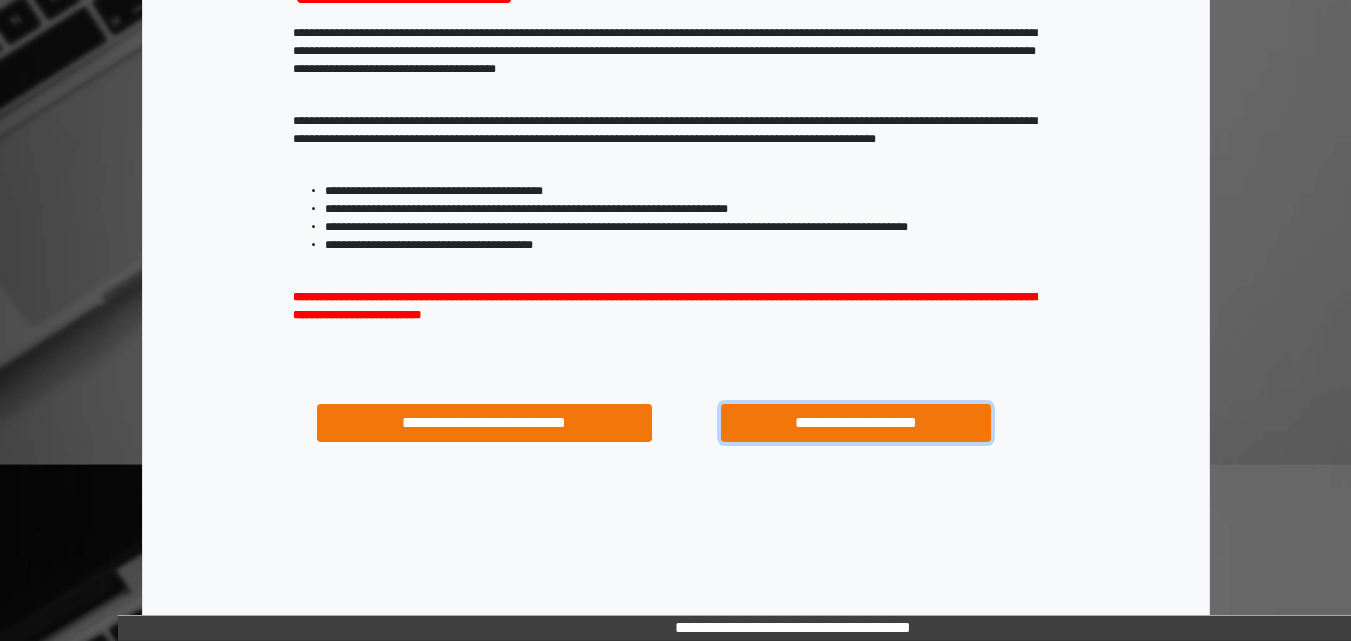 click on "**********" at bounding box center [855, 423] 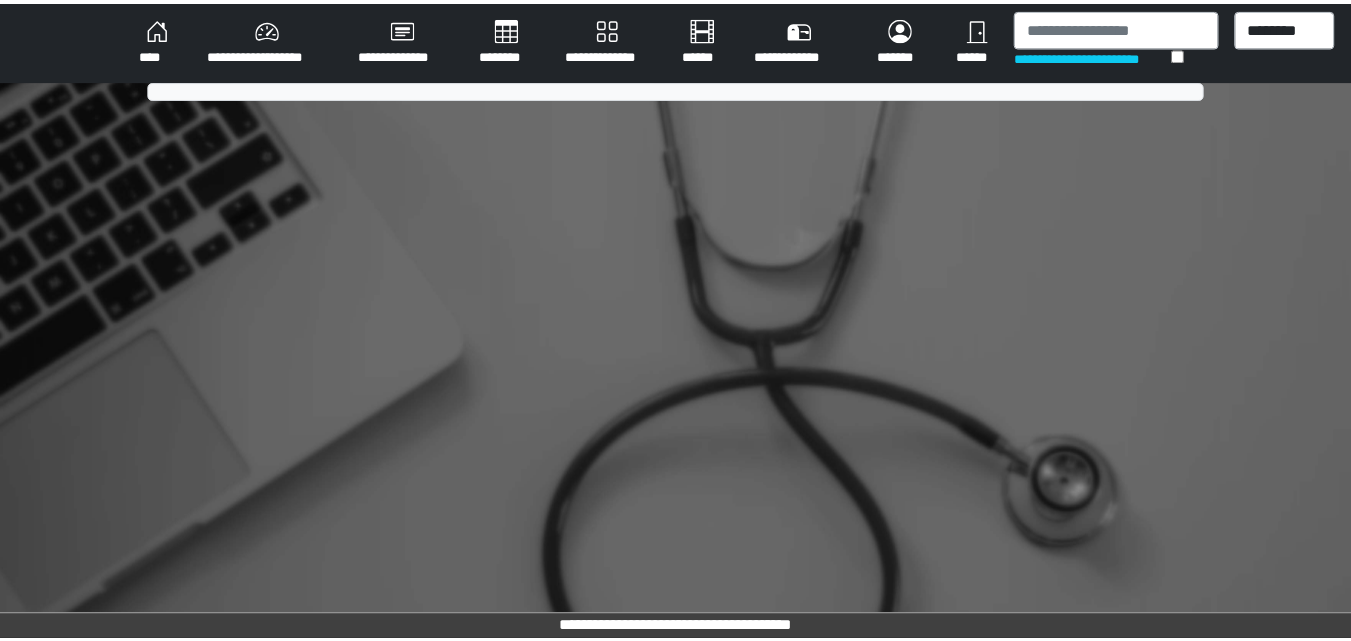 scroll, scrollTop: 0, scrollLeft: 0, axis: both 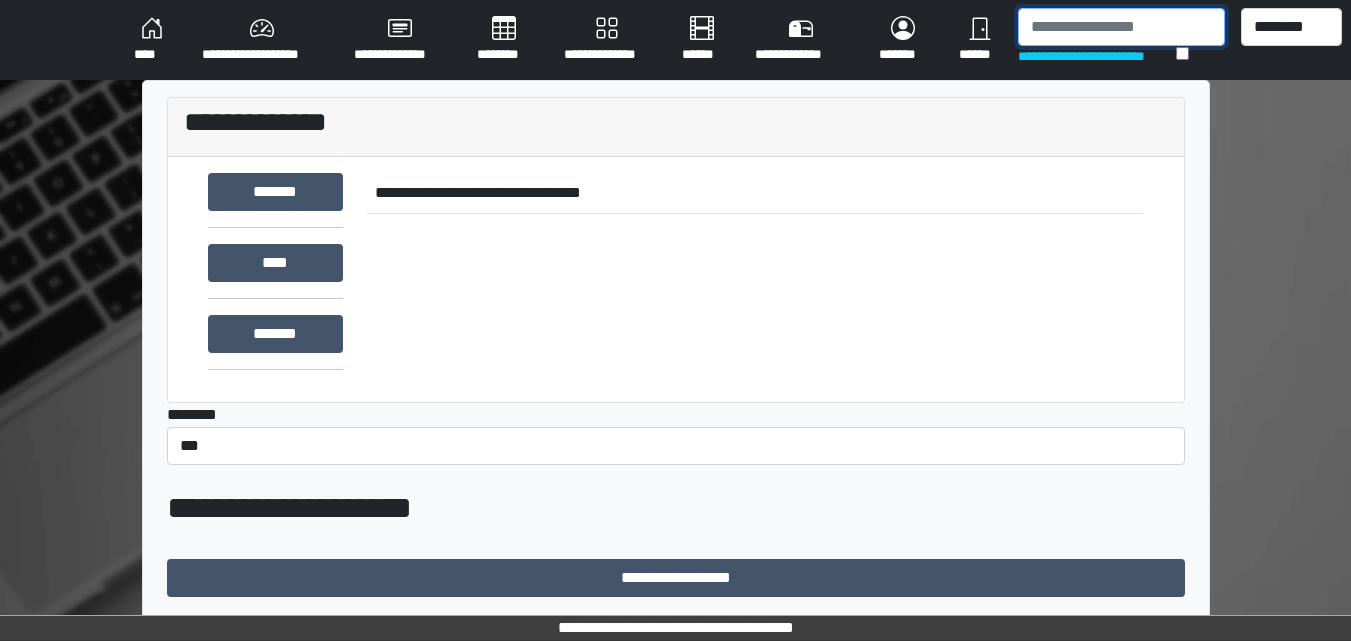 click at bounding box center (1121, 27) 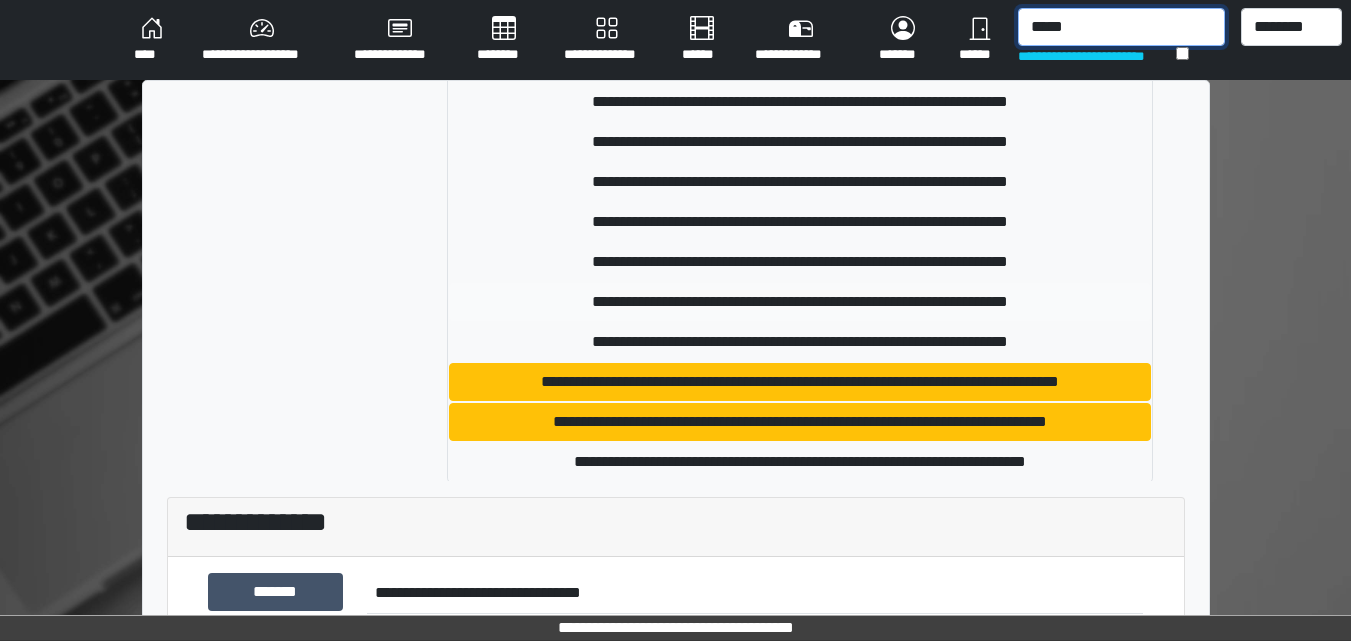 scroll, scrollTop: 218, scrollLeft: 0, axis: vertical 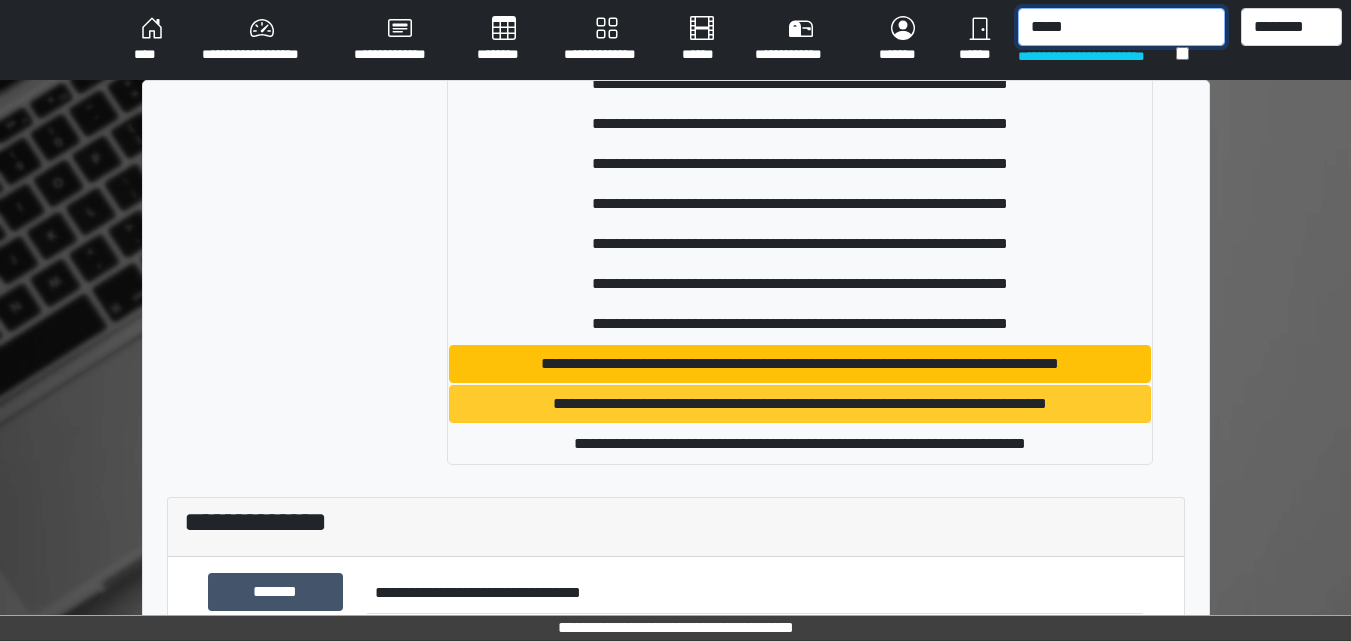 type on "*****" 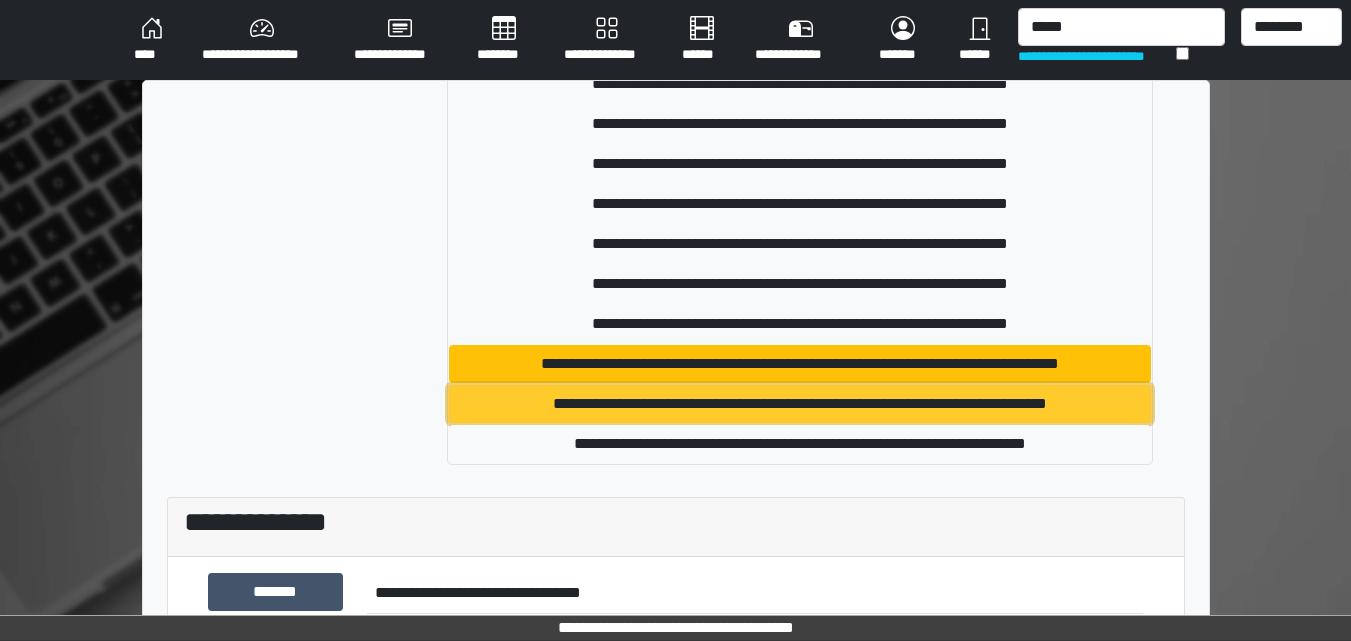 click on "**********" at bounding box center [800, 404] 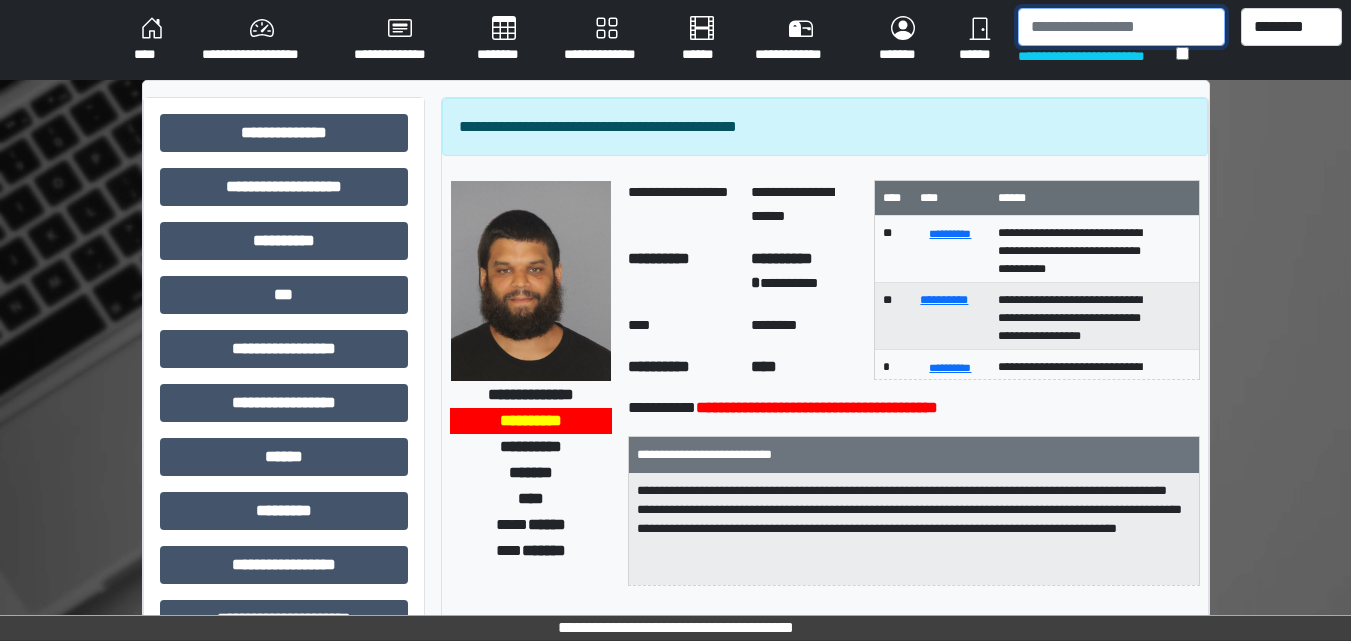 click at bounding box center [1121, 27] 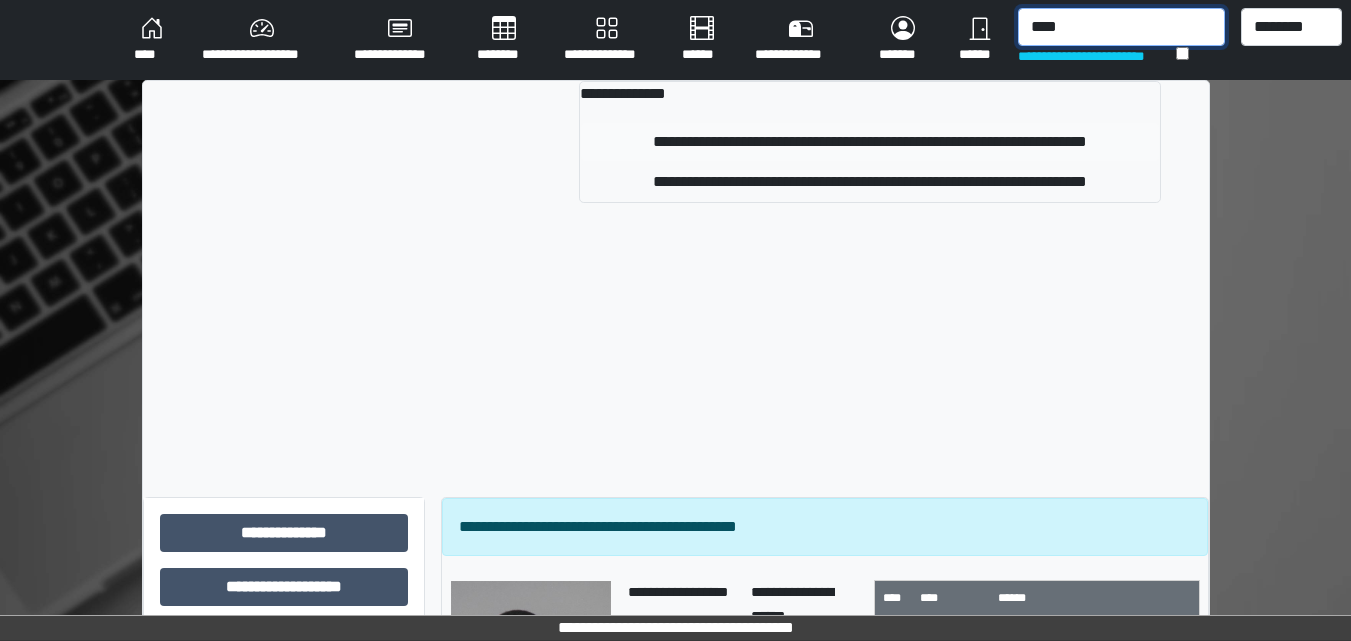 type on "****" 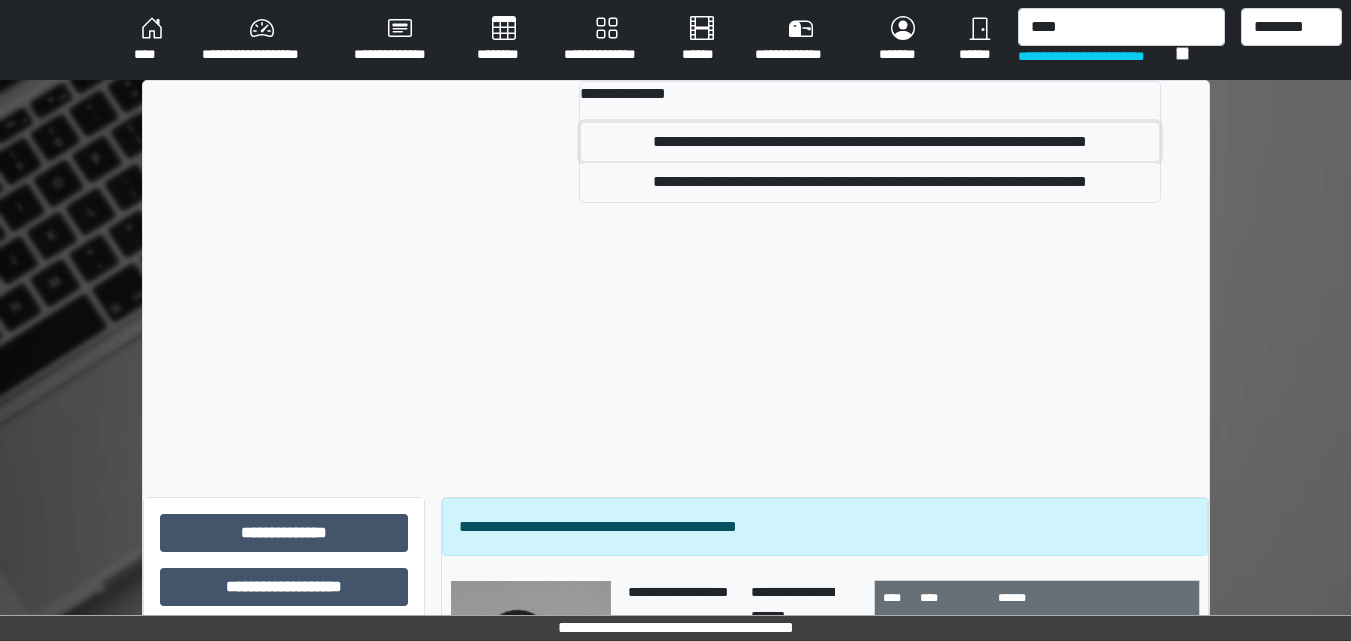 click on "**********" at bounding box center (870, 142) 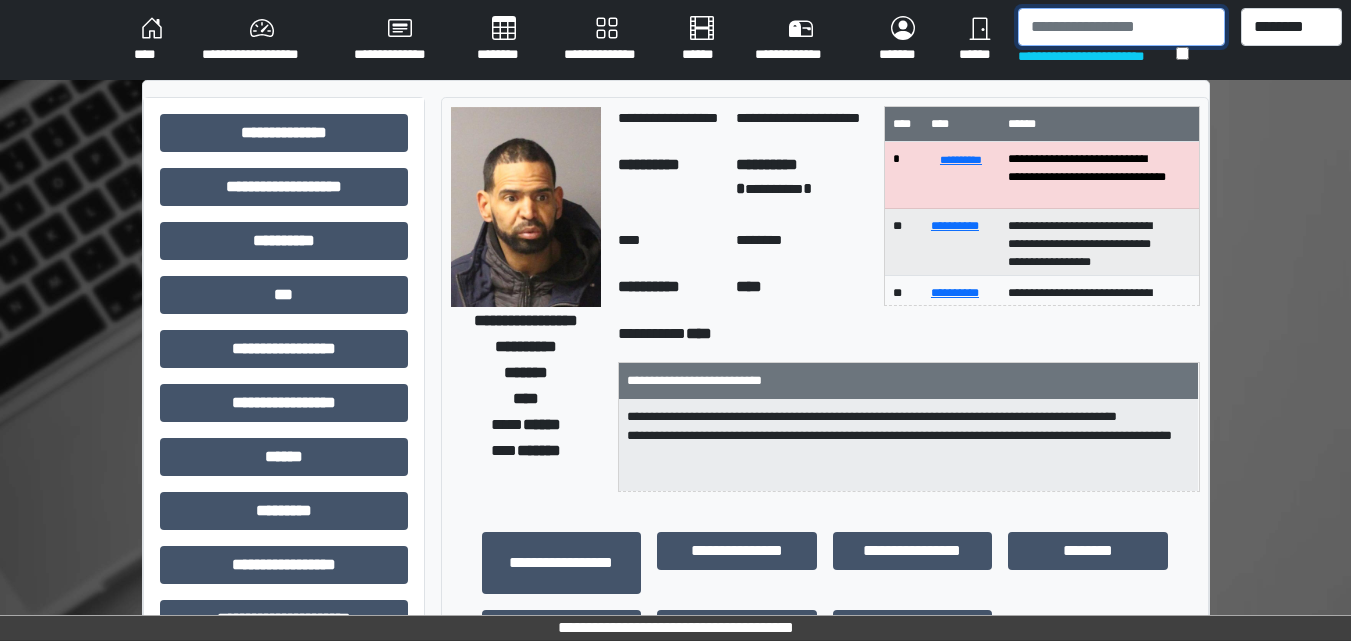 click at bounding box center (1121, 27) 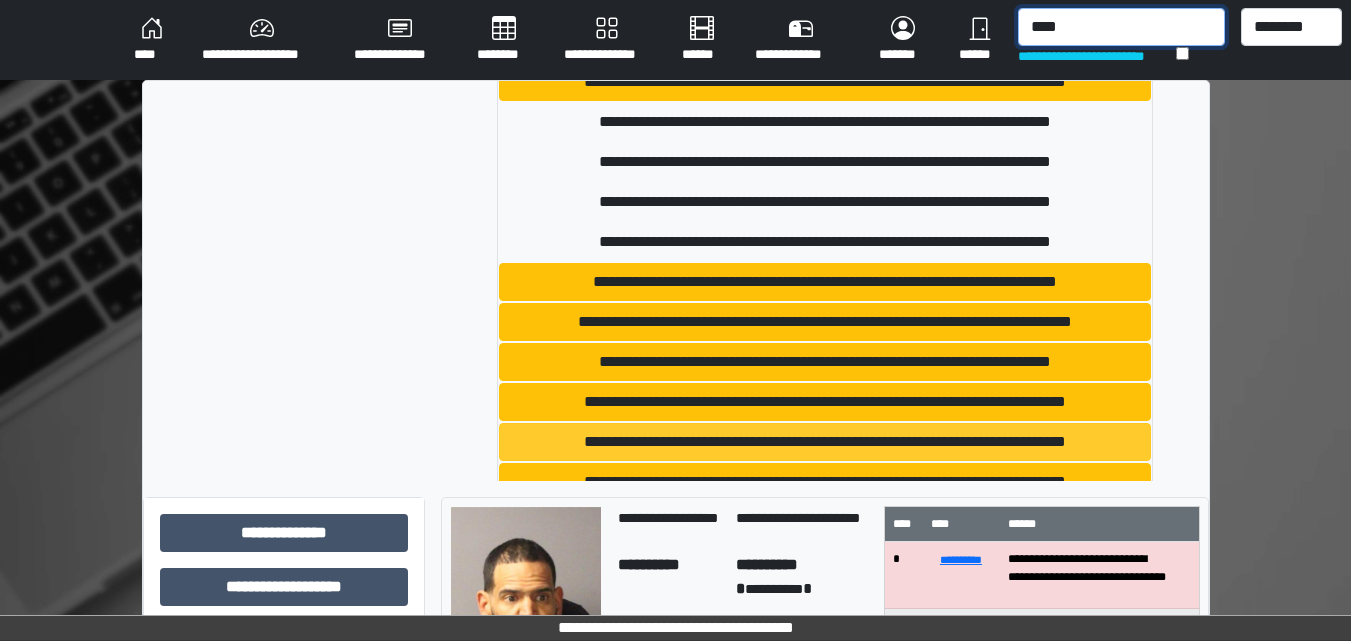 scroll, scrollTop: 418, scrollLeft: 0, axis: vertical 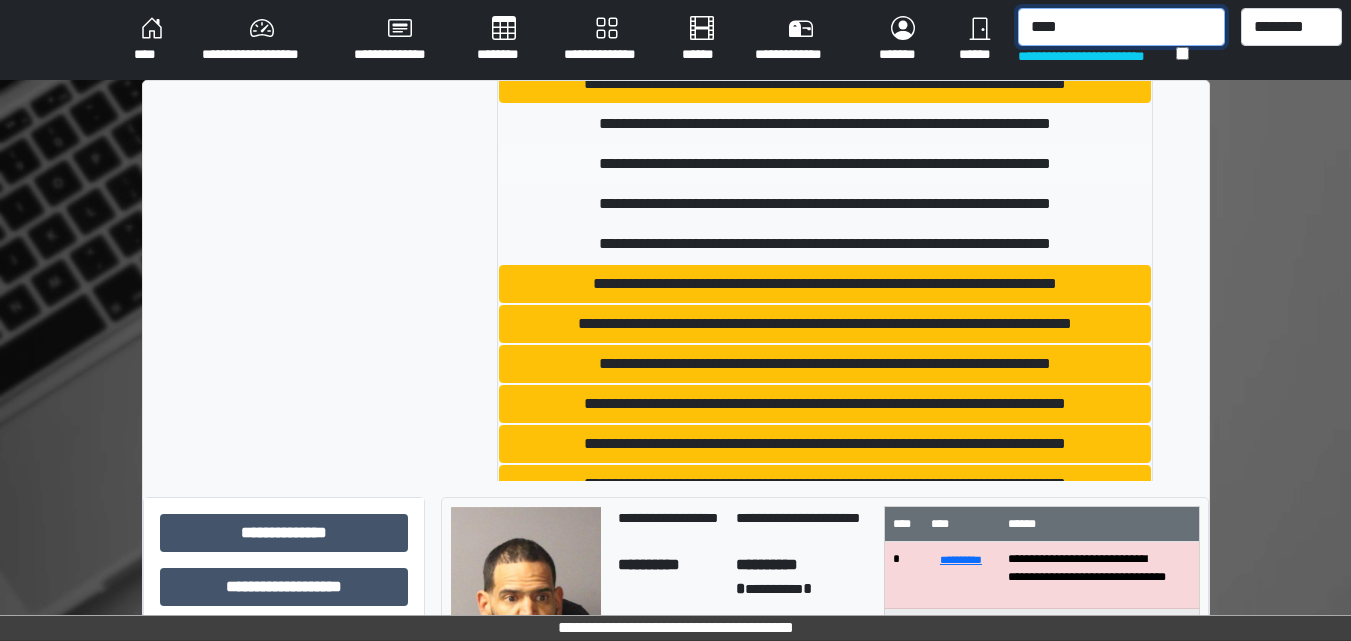 type on "****" 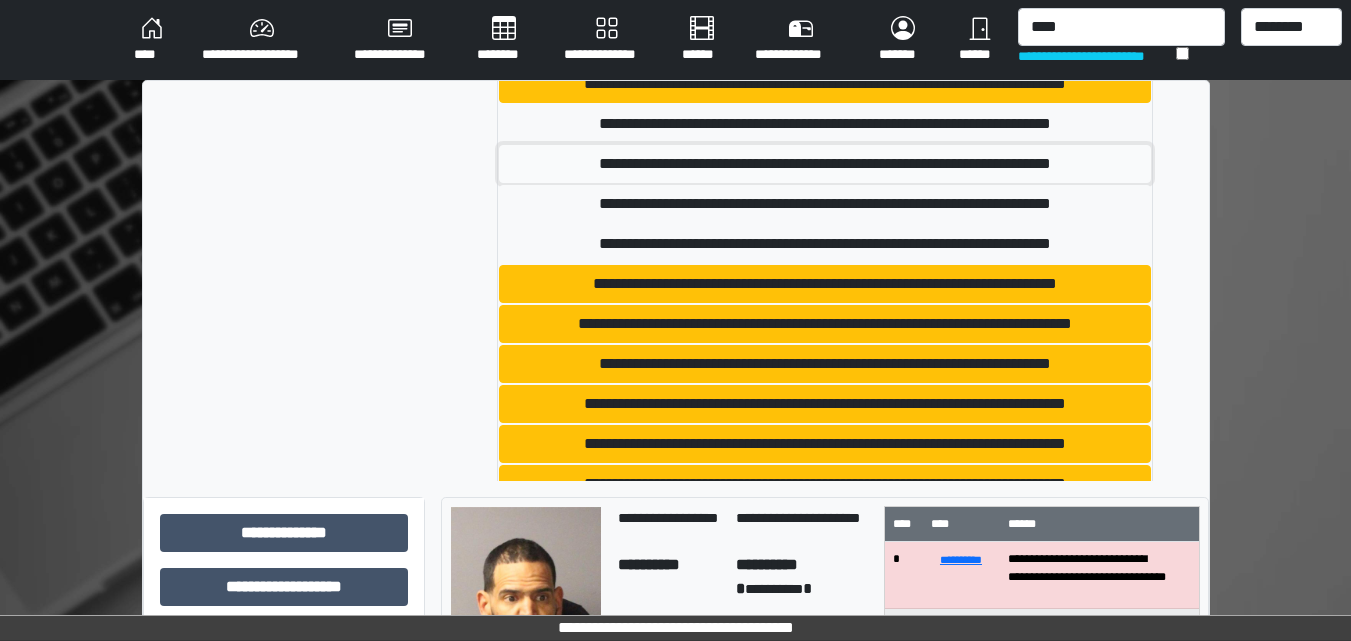 click on "**********" at bounding box center [825, 164] 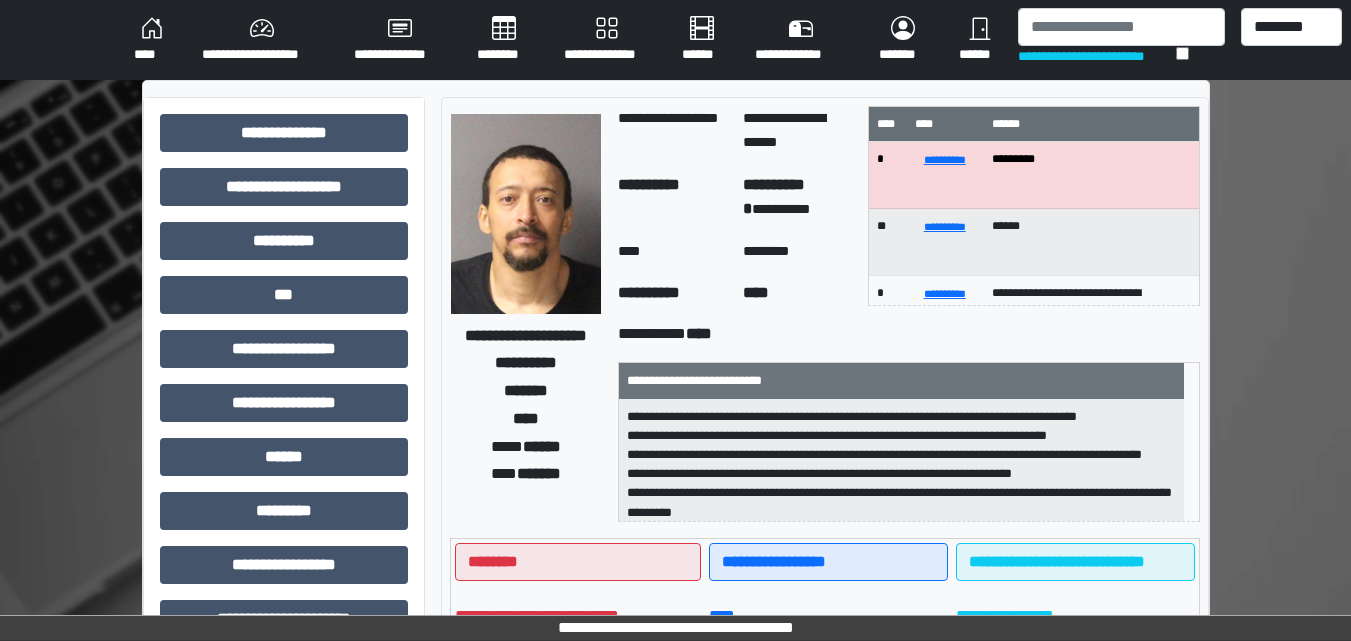 click on "**********" at bounding box center [675, 40] 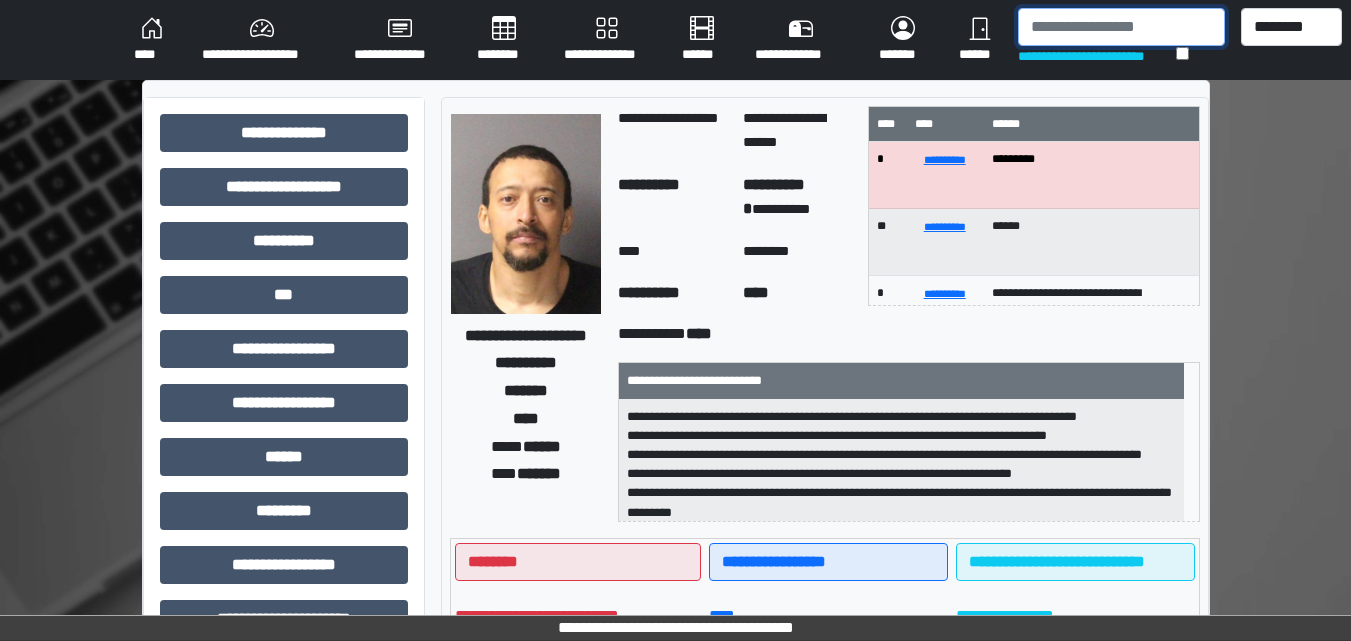 click at bounding box center (1121, 27) 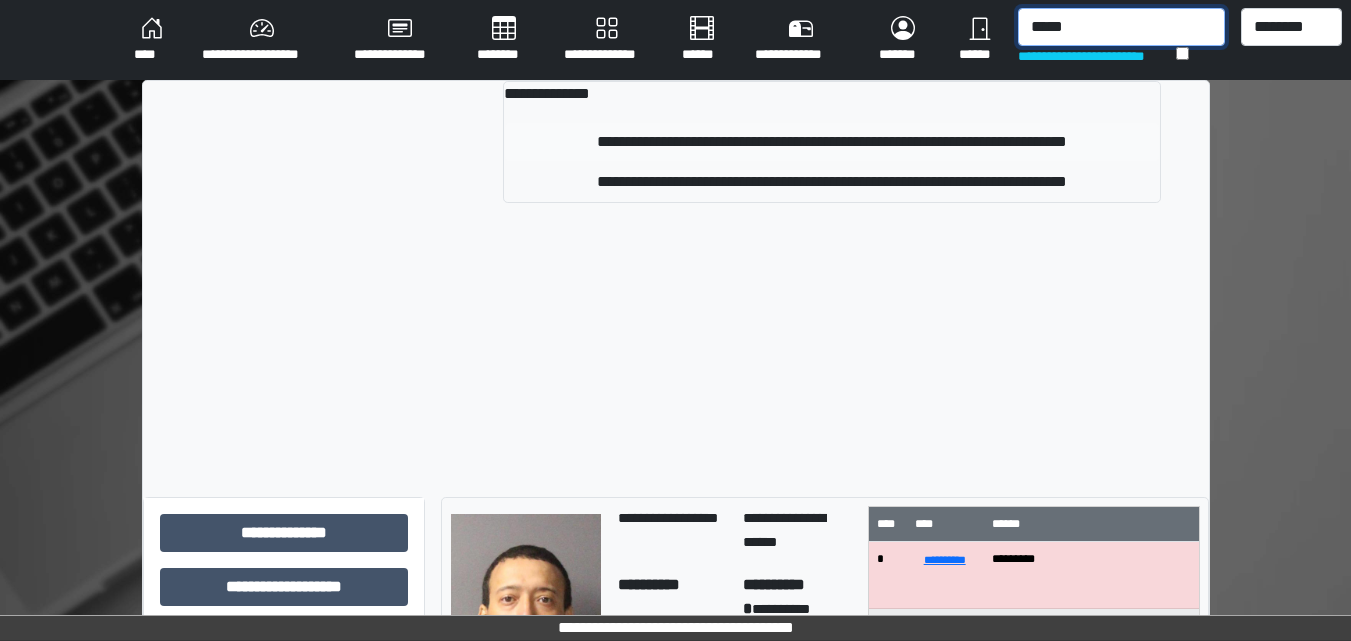 type on "*****" 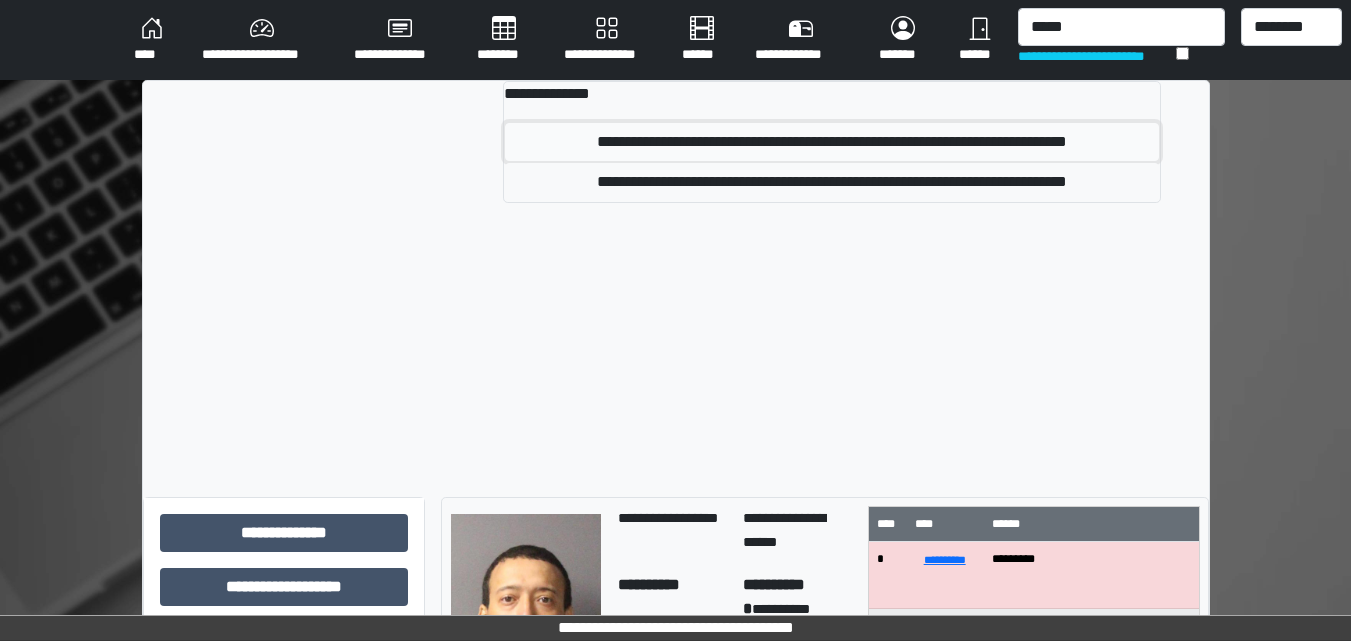click on "**********" at bounding box center [831, 142] 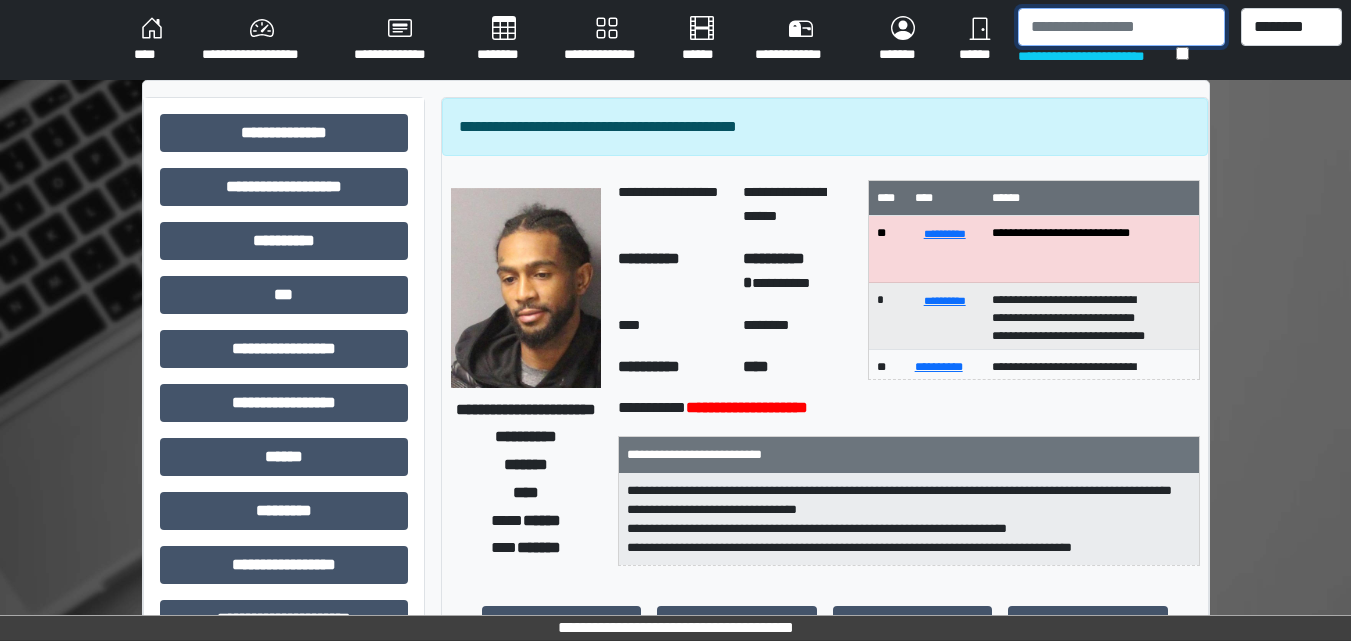 click at bounding box center [1121, 27] 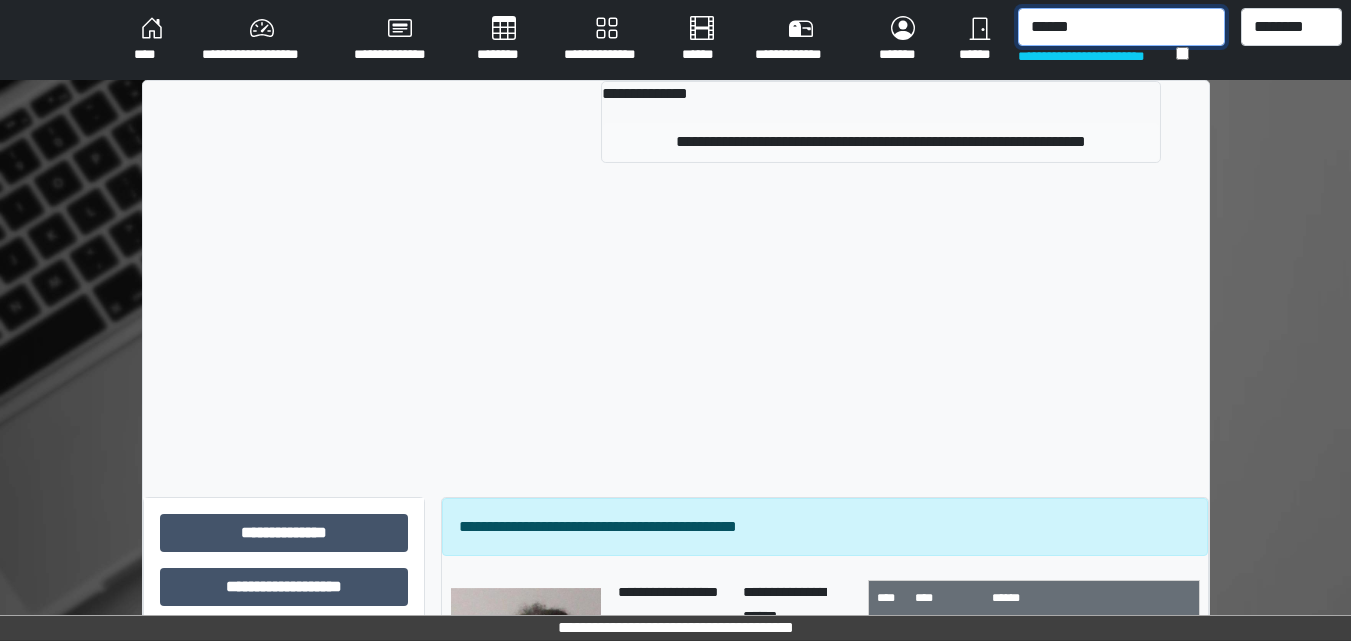 type on "******" 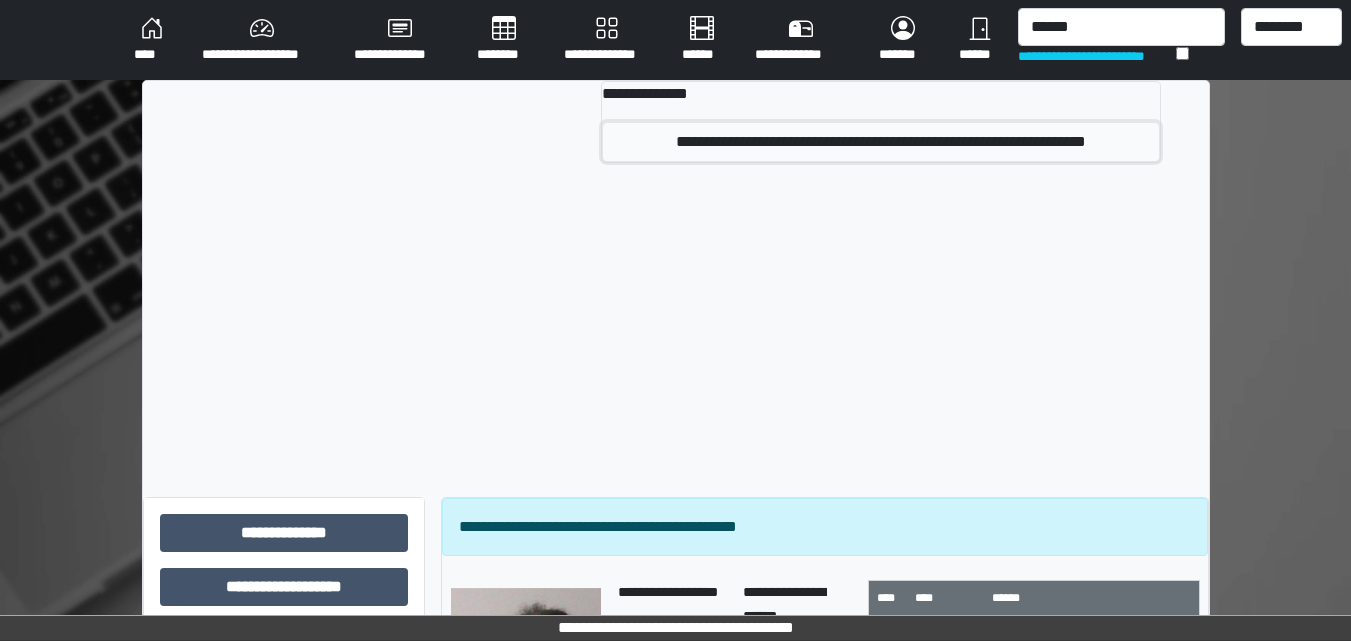 click on "**********" at bounding box center [881, 142] 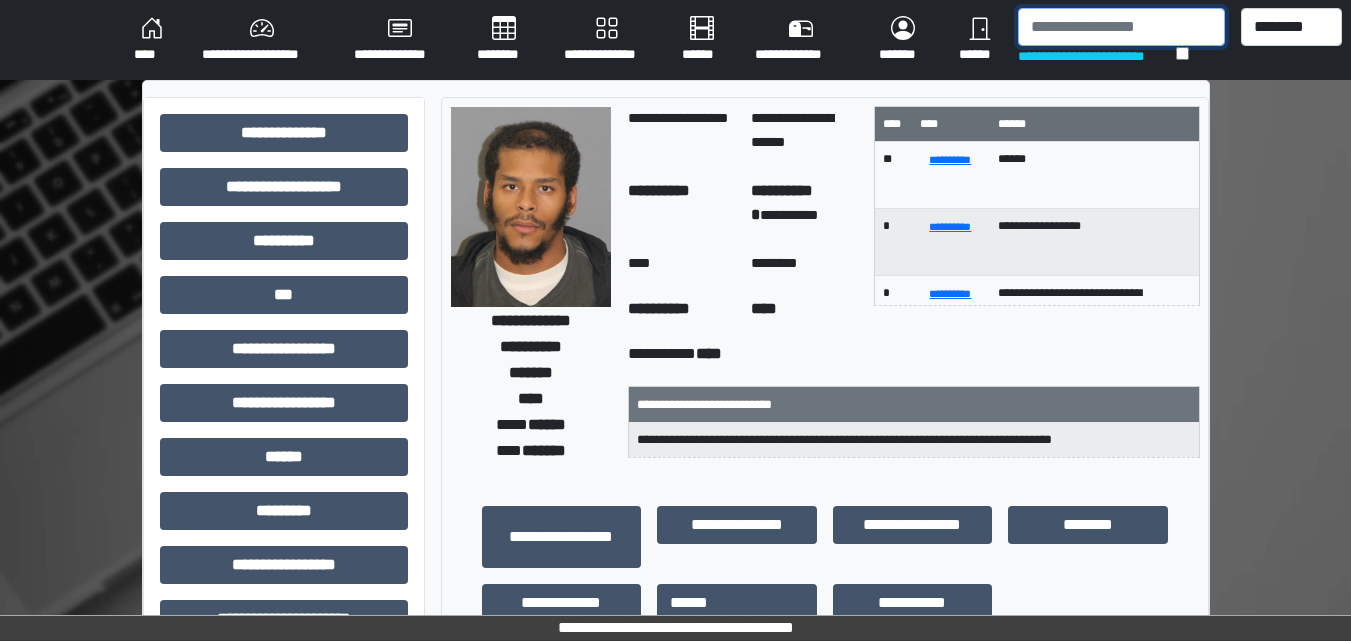 click at bounding box center [1121, 27] 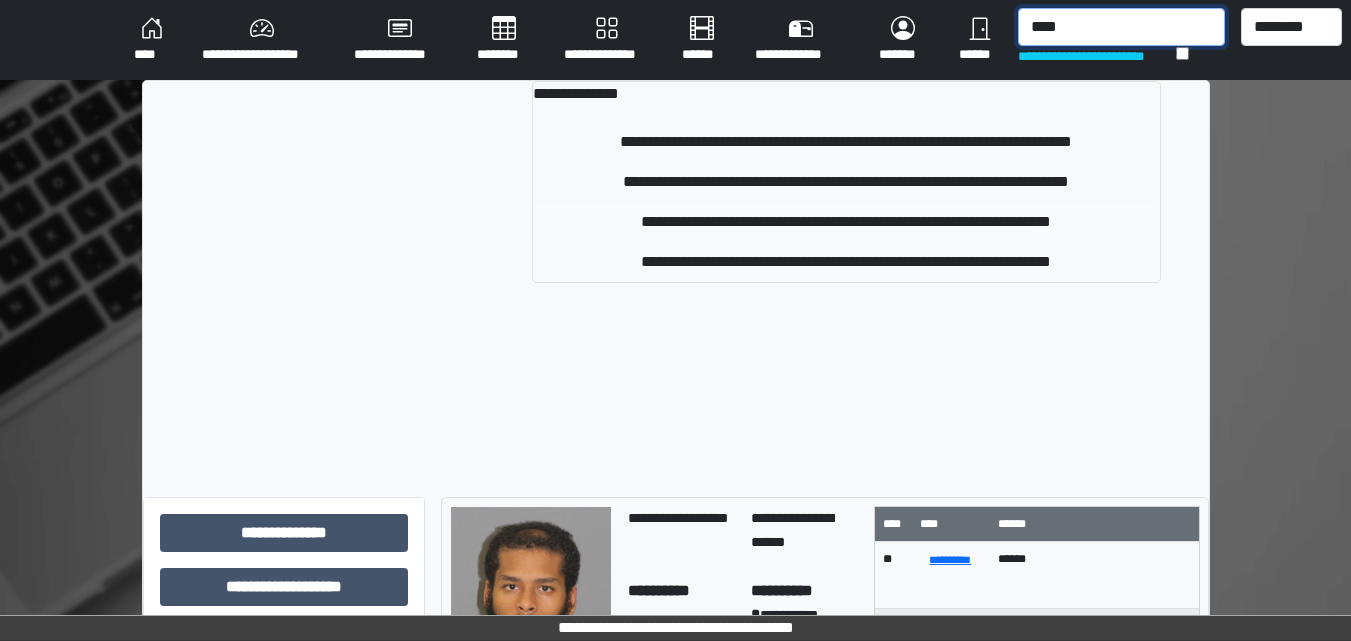 type on "****" 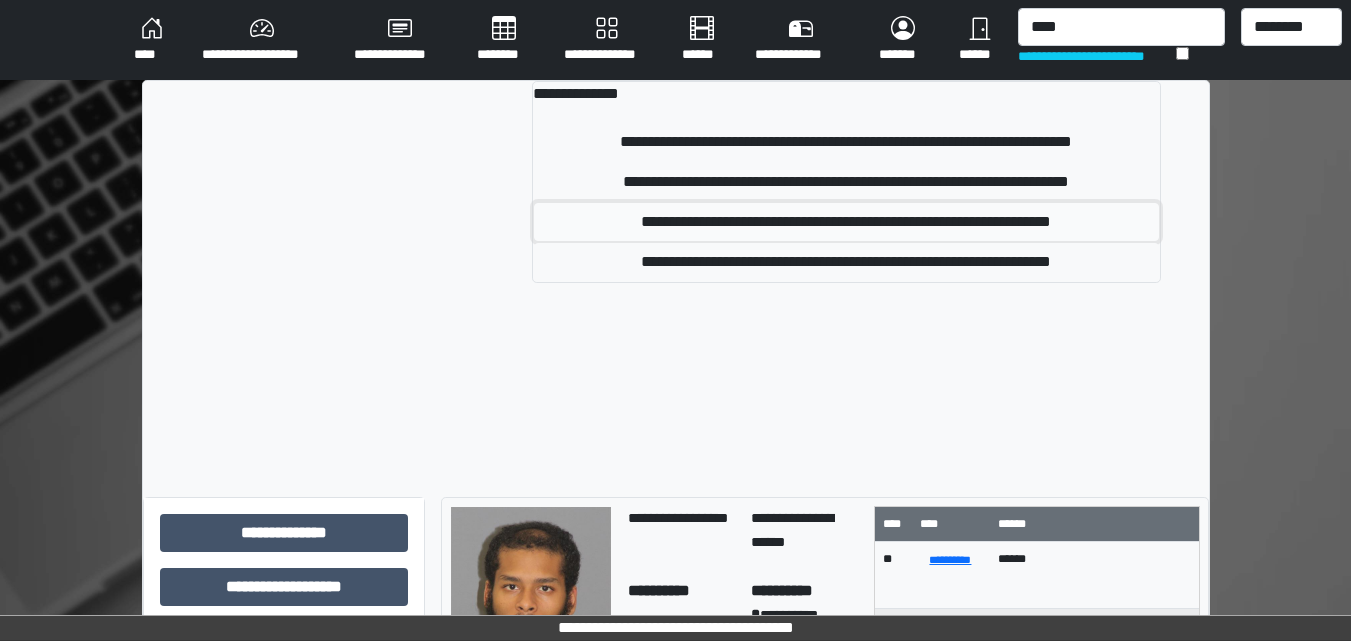 click on "**********" at bounding box center [846, 222] 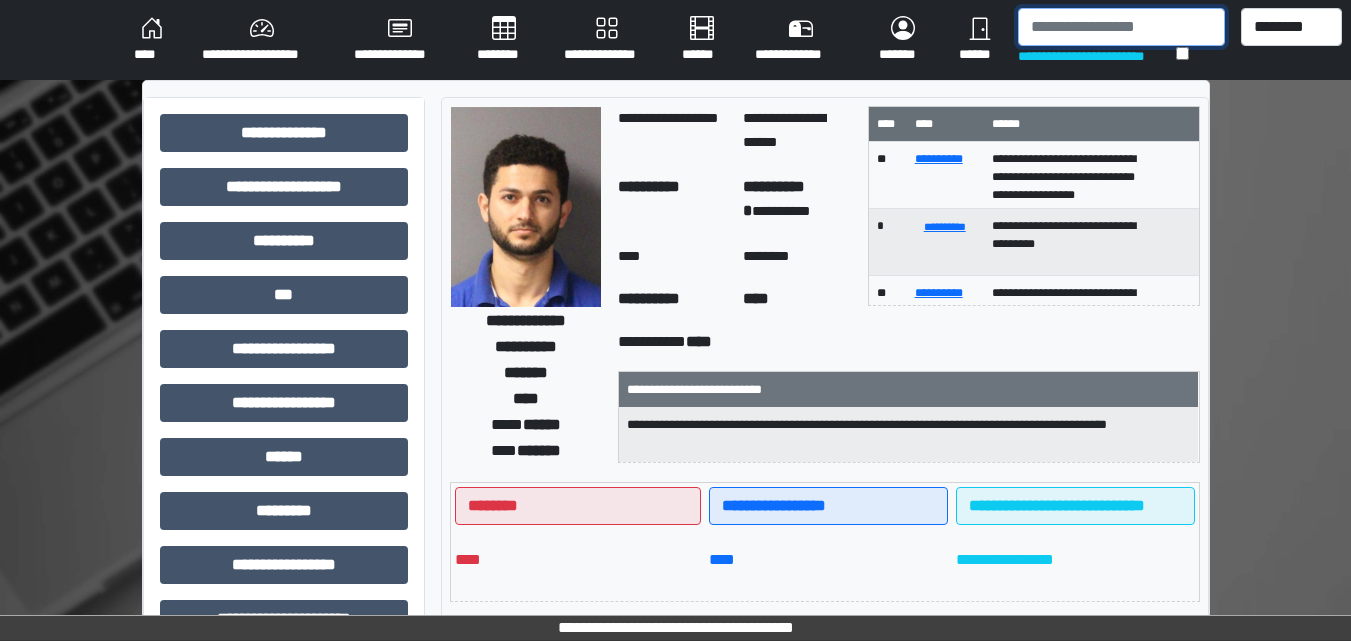 click at bounding box center [1121, 27] 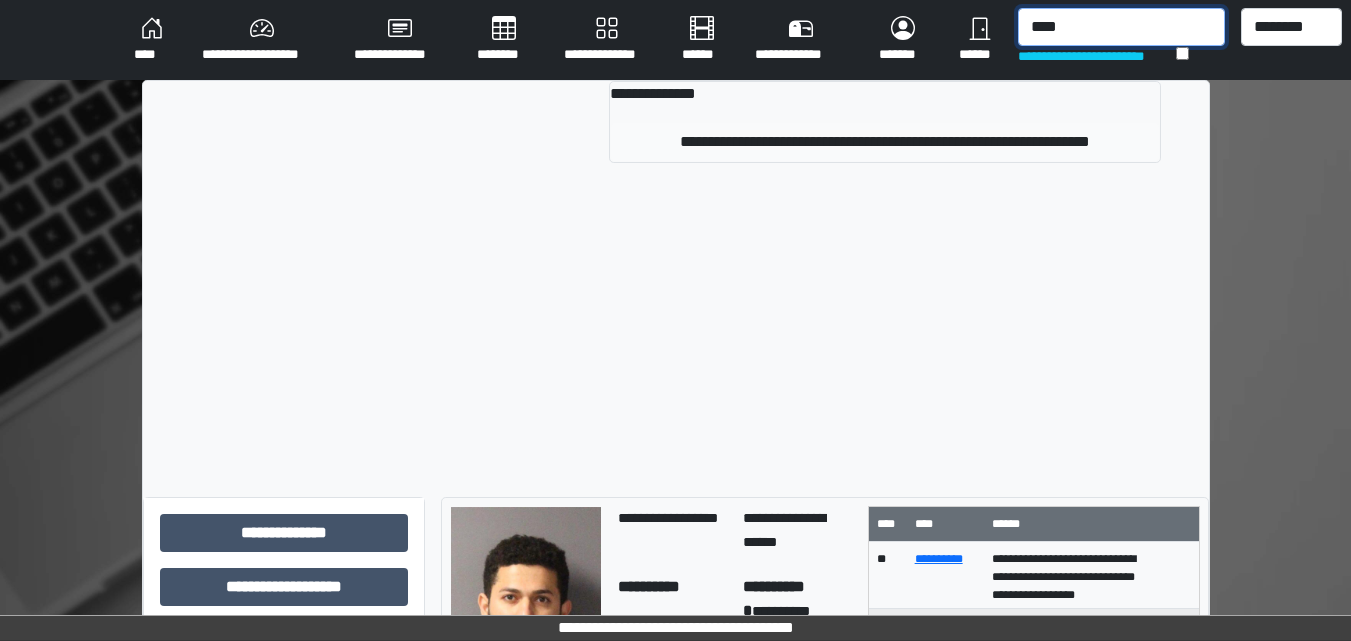 type on "****" 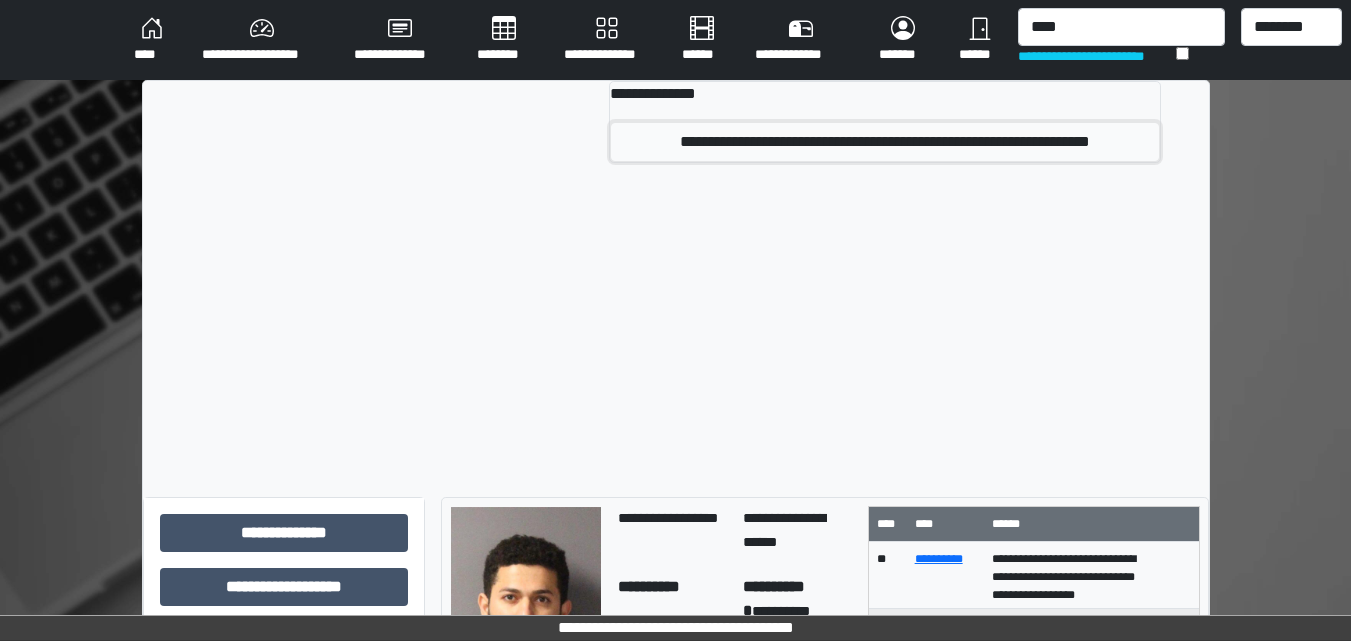 click on "**********" at bounding box center [885, 142] 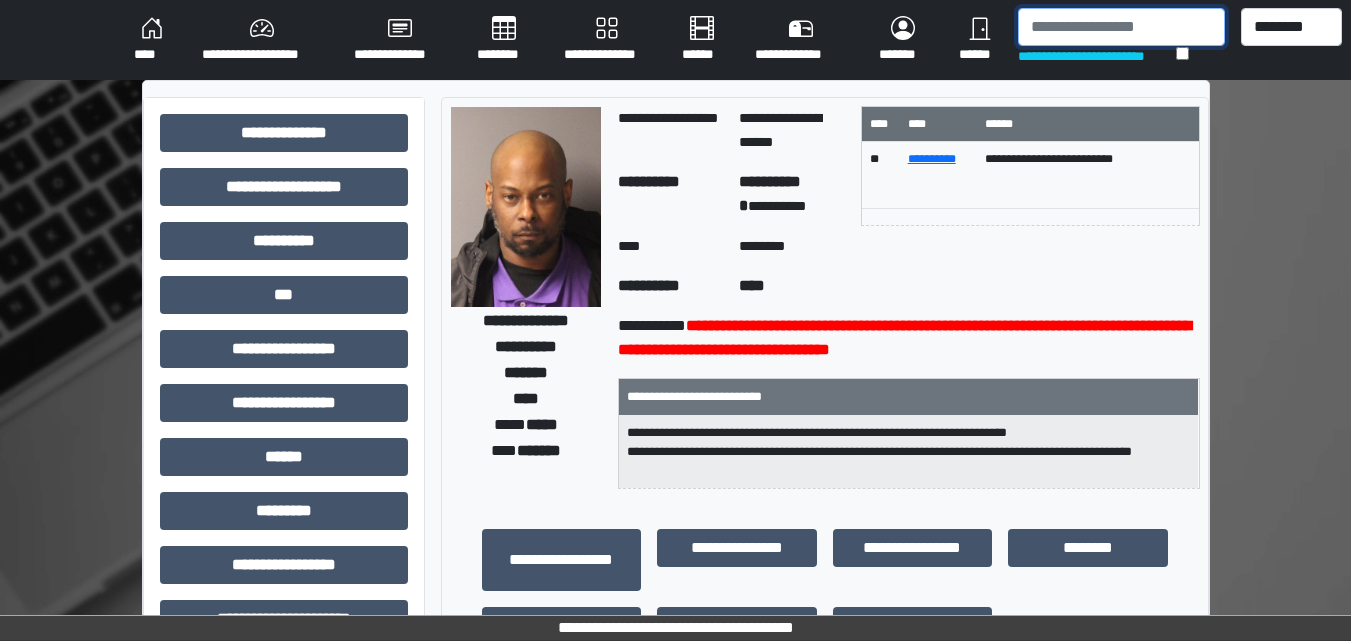 click at bounding box center [1121, 27] 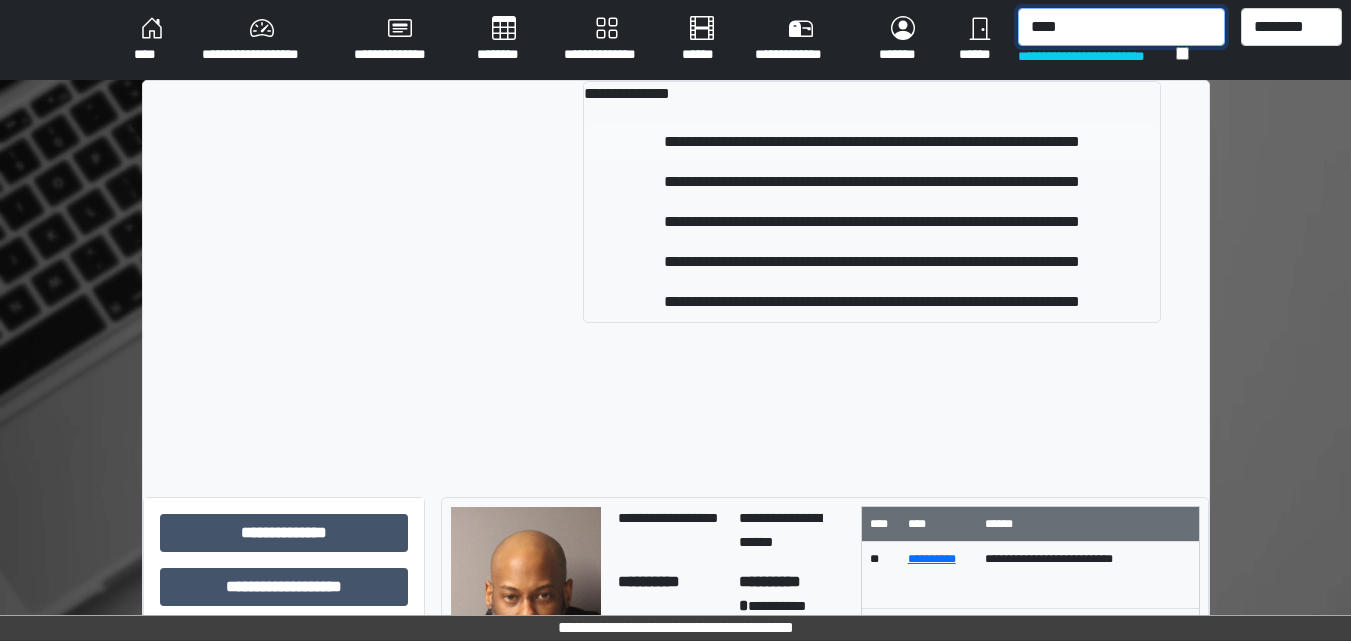 type on "****" 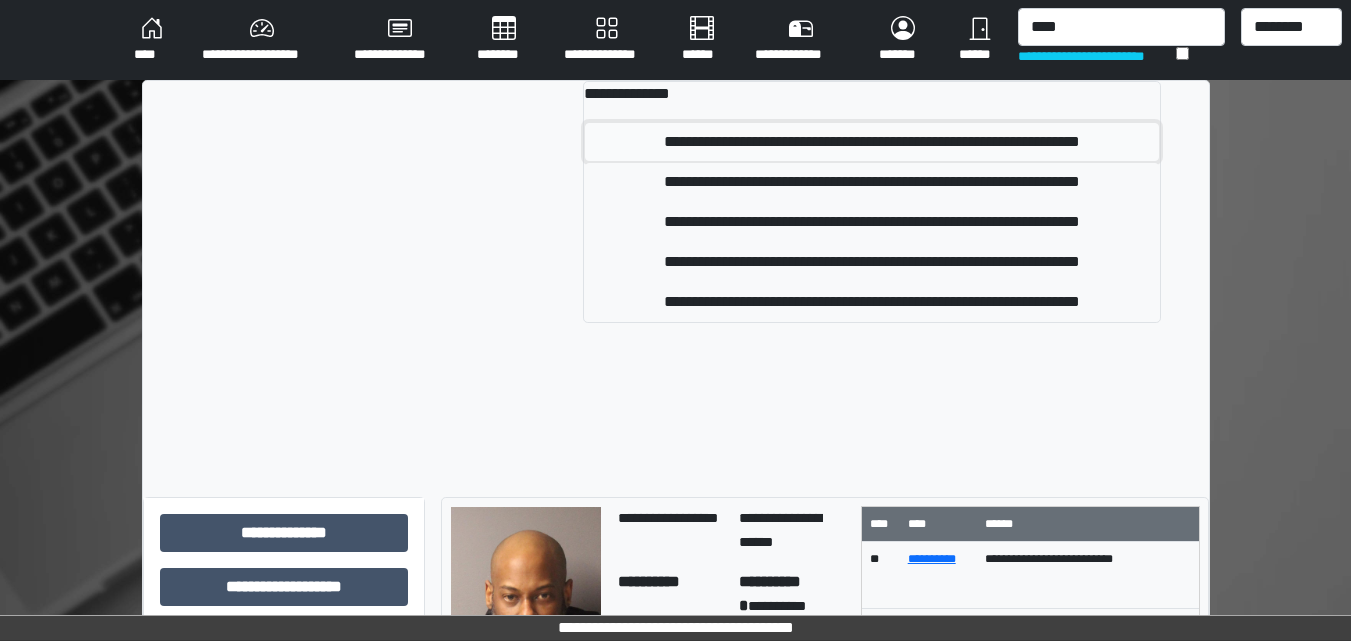 click on "**********" at bounding box center (872, 142) 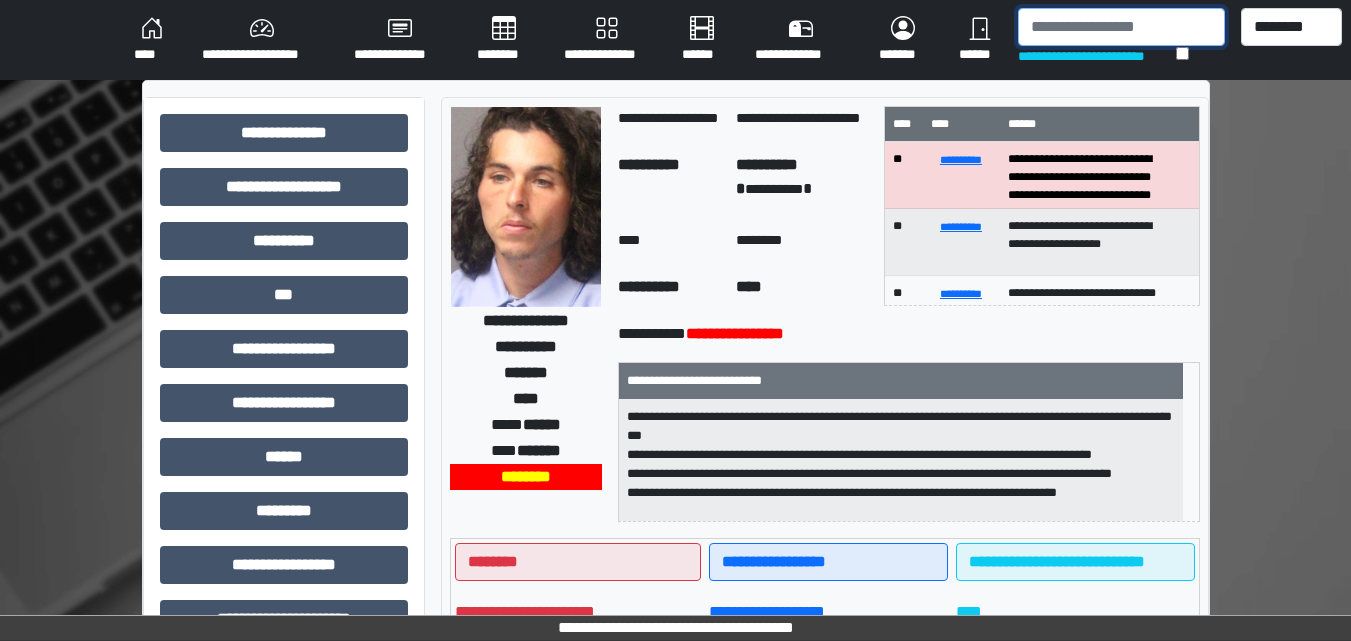 click at bounding box center (1121, 27) 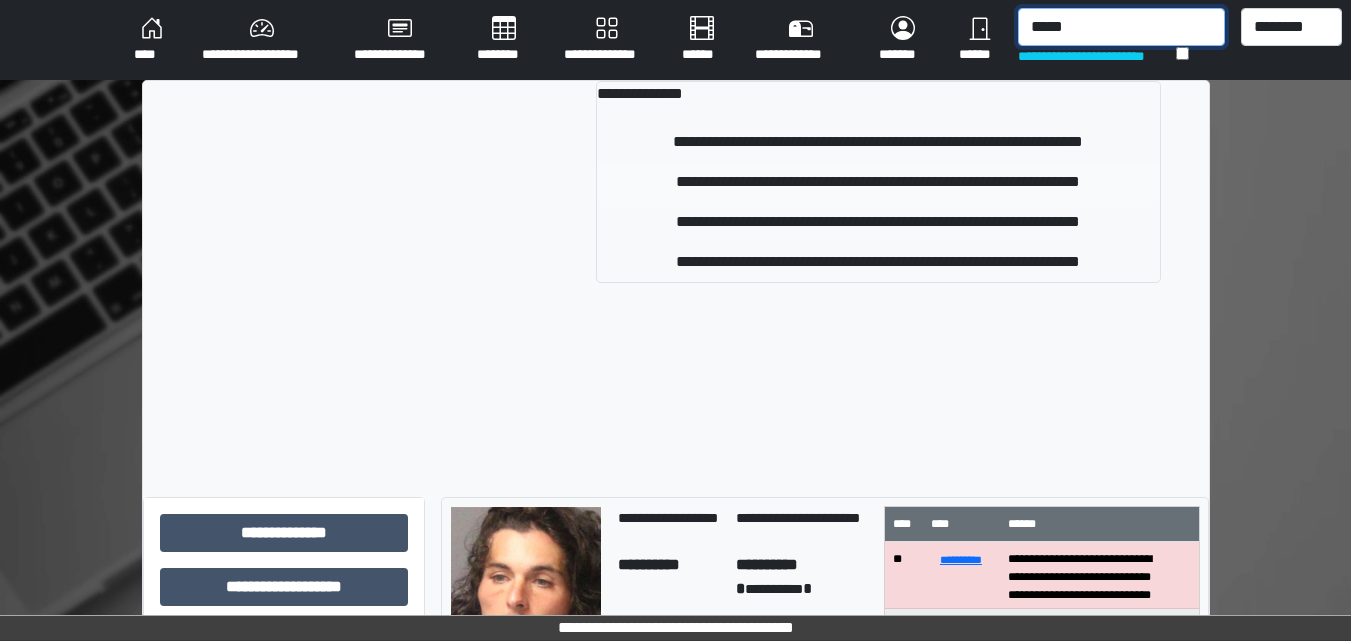 type on "*****" 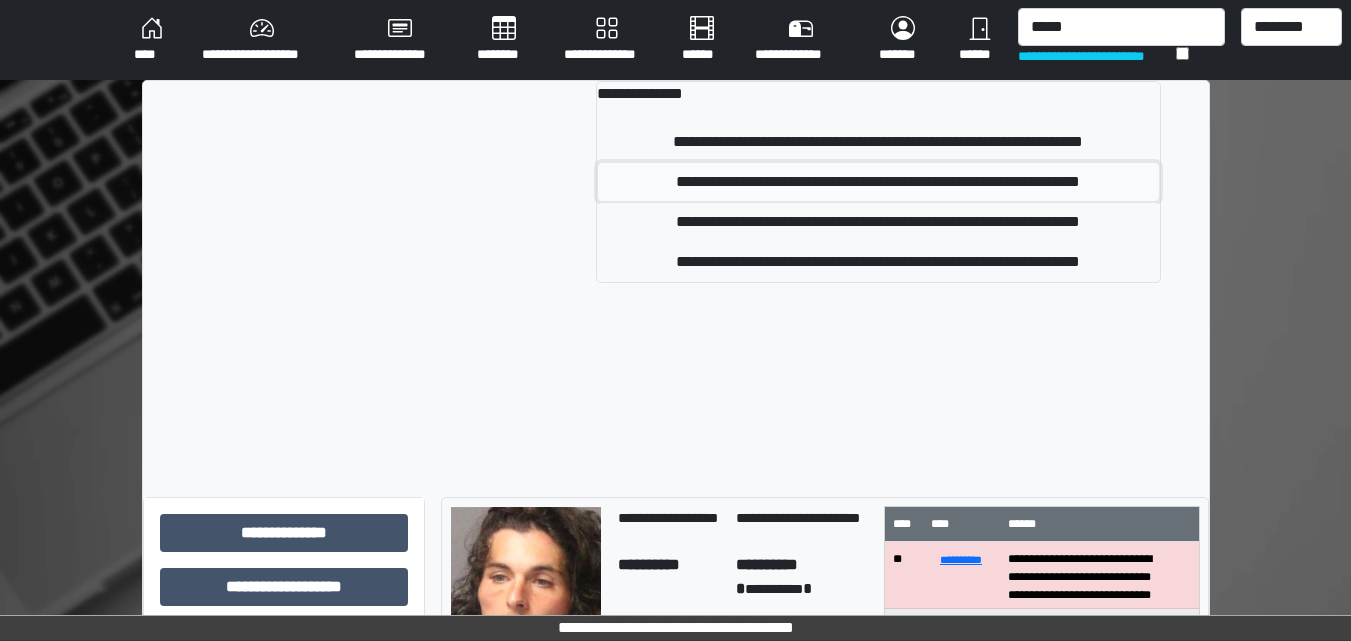 click on "**********" at bounding box center (878, 182) 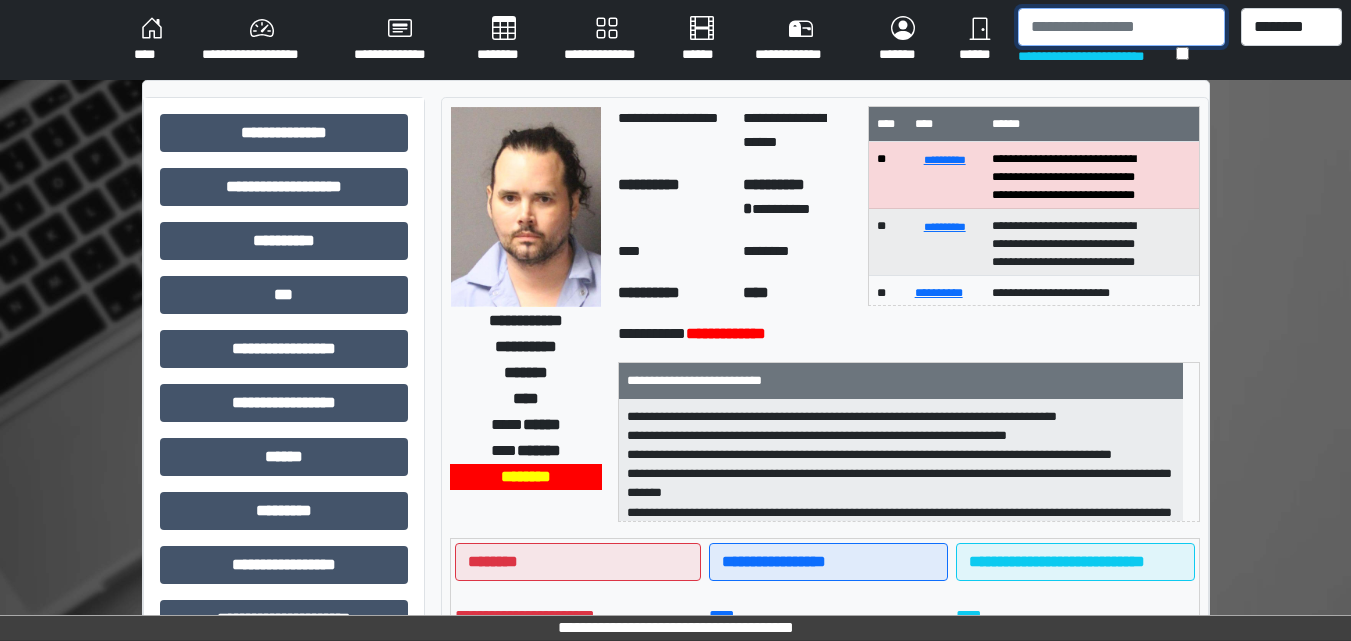 click at bounding box center [1121, 27] 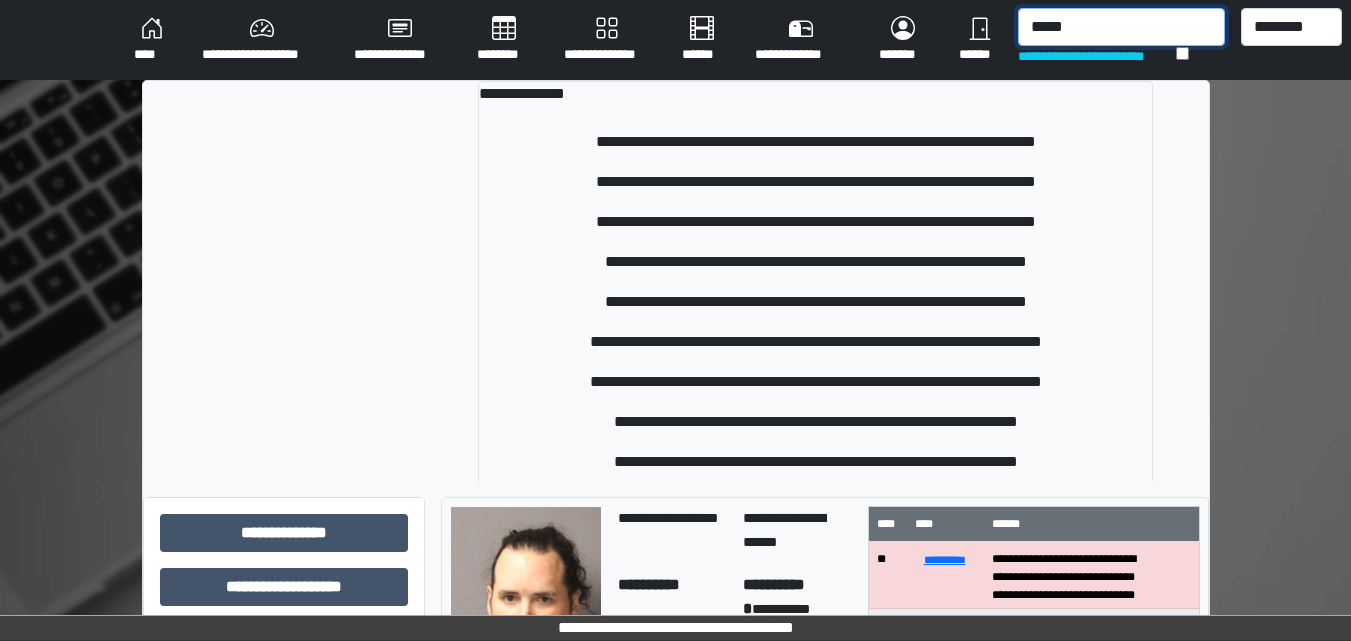 type on "*****" 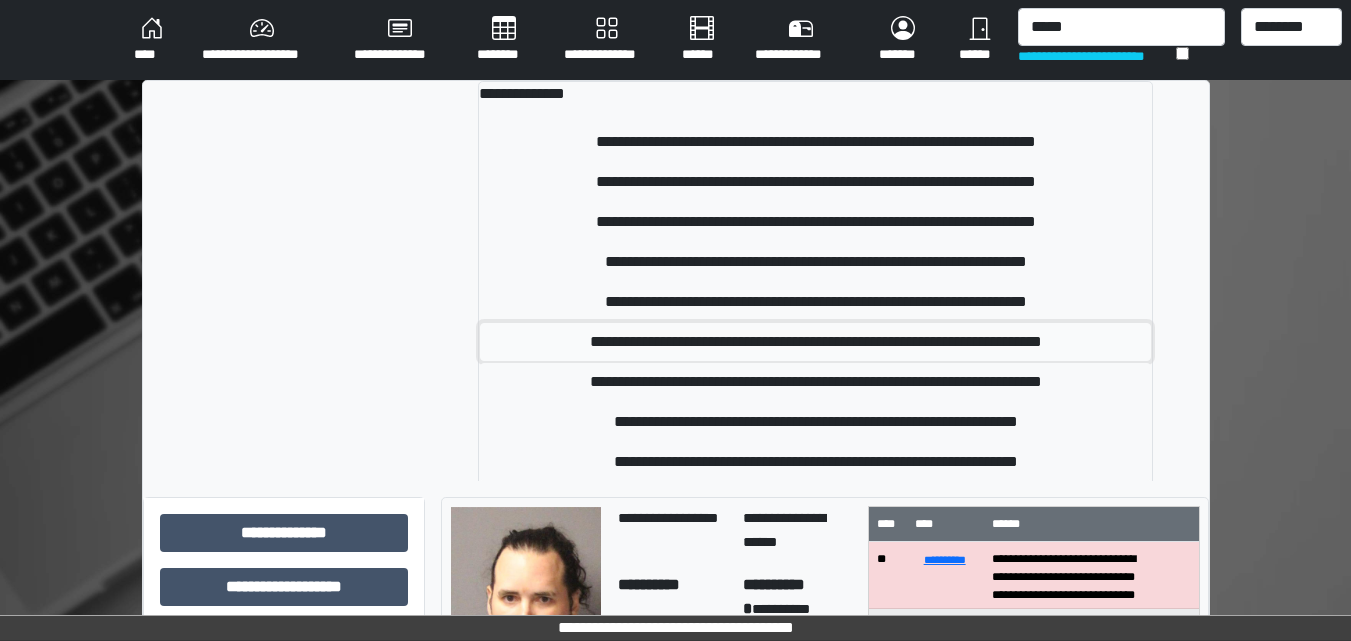 click on "**********" at bounding box center (815, 342) 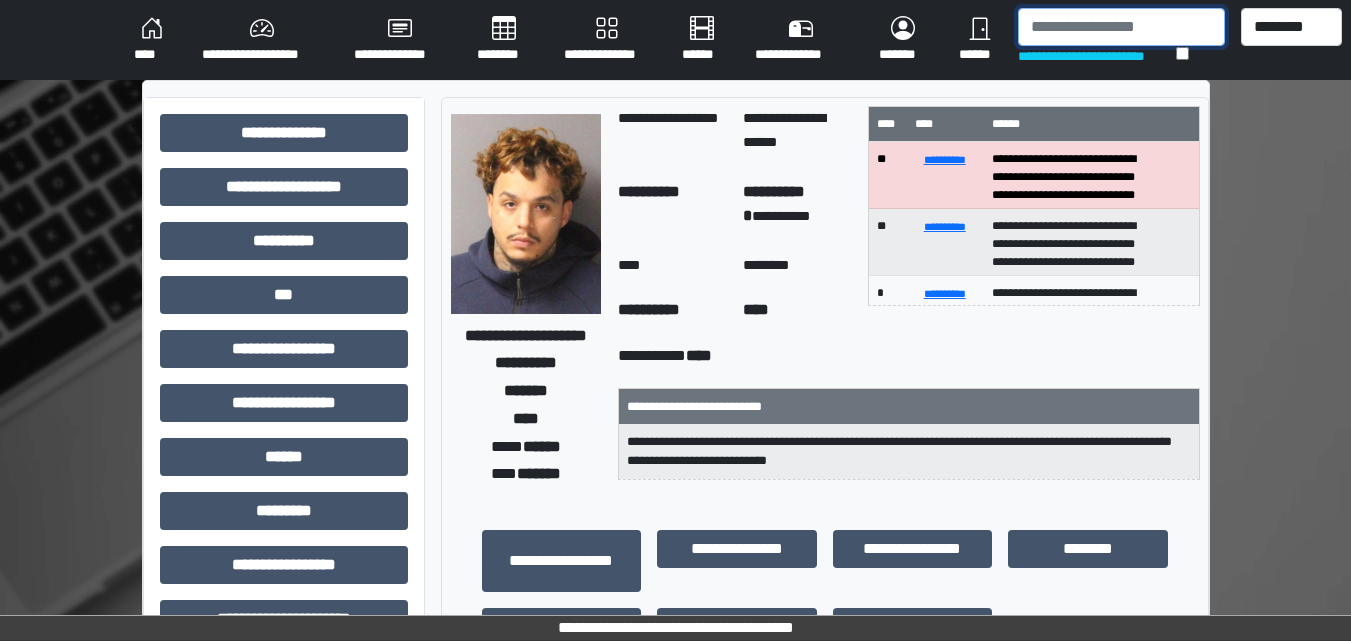 click at bounding box center [1121, 27] 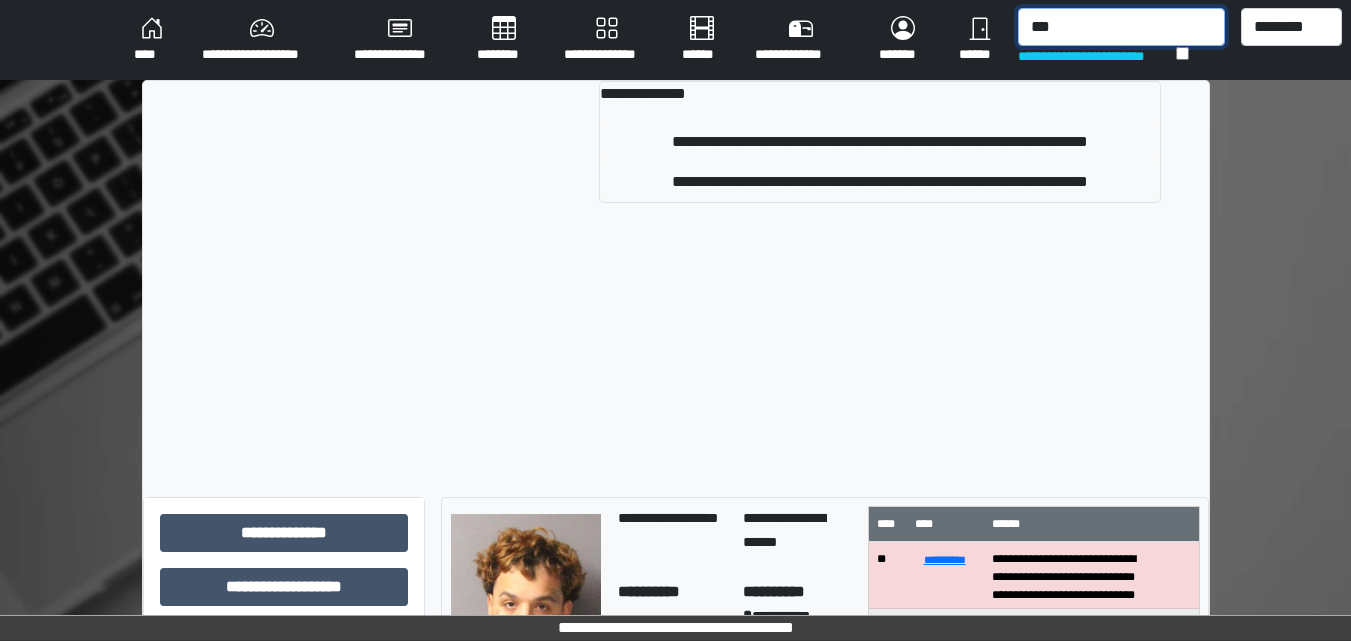 type on "***" 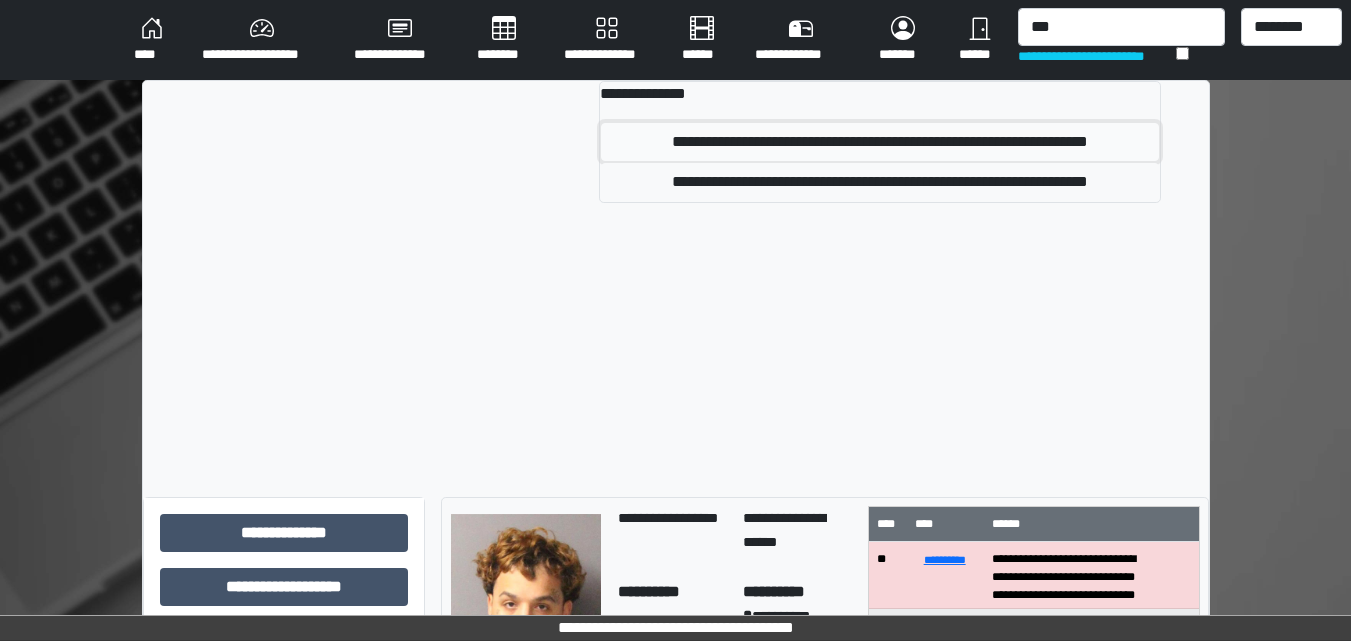 click on "**********" at bounding box center (880, 142) 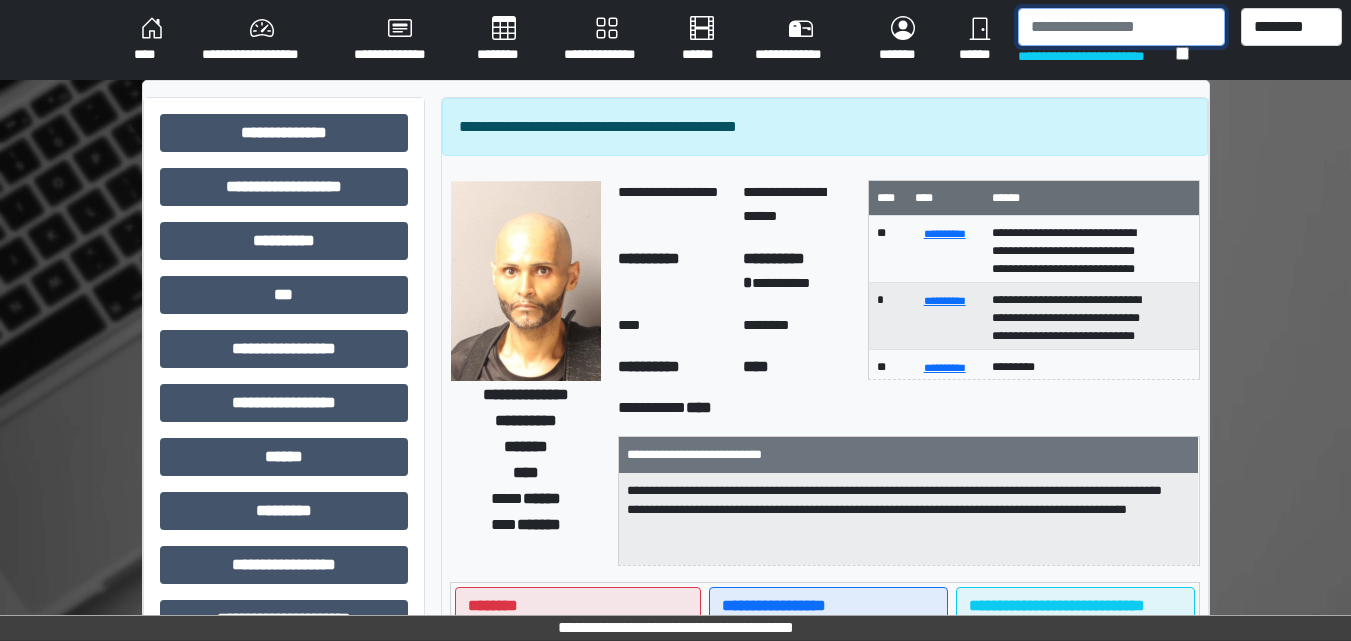 click at bounding box center (1121, 27) 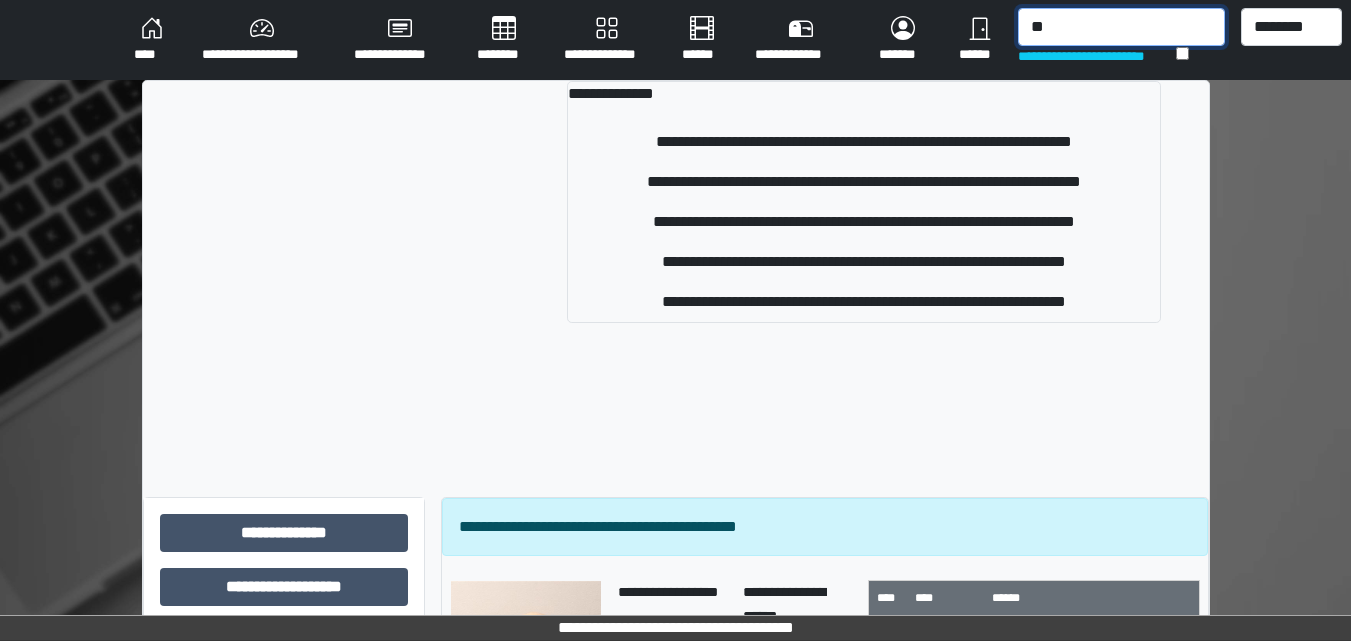 type on "*" 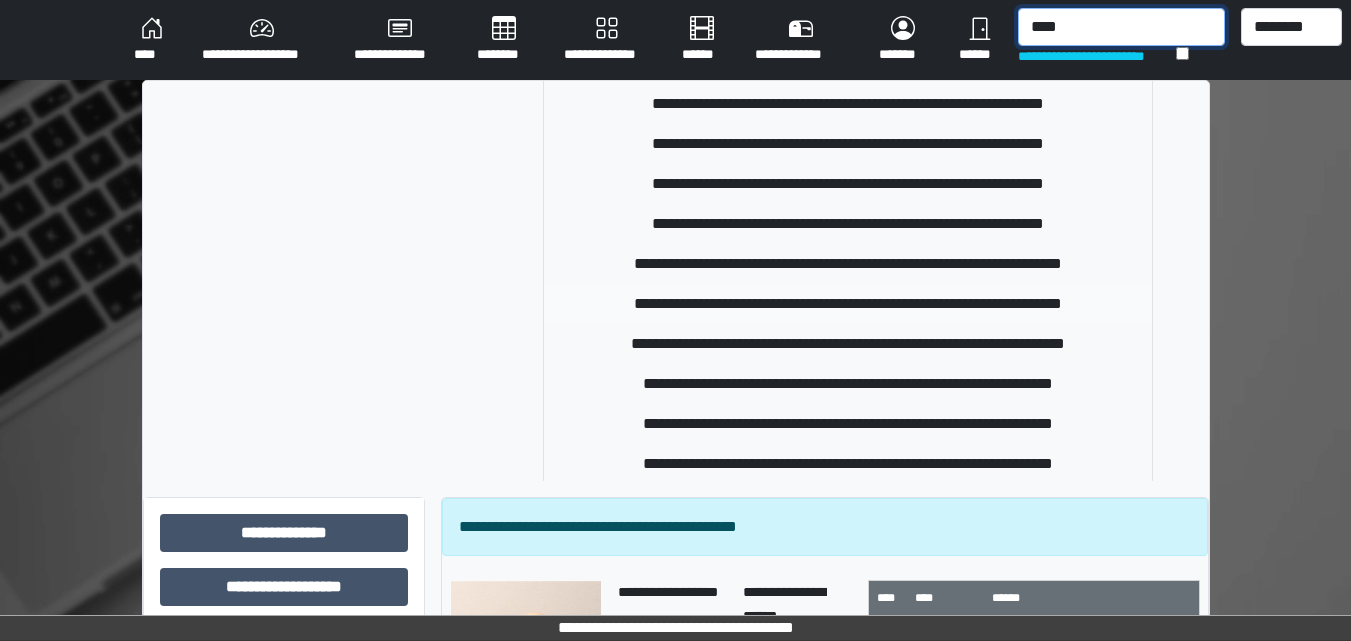 scroll, scrollTop: 258, scrollLeft: 0, axis: vertical 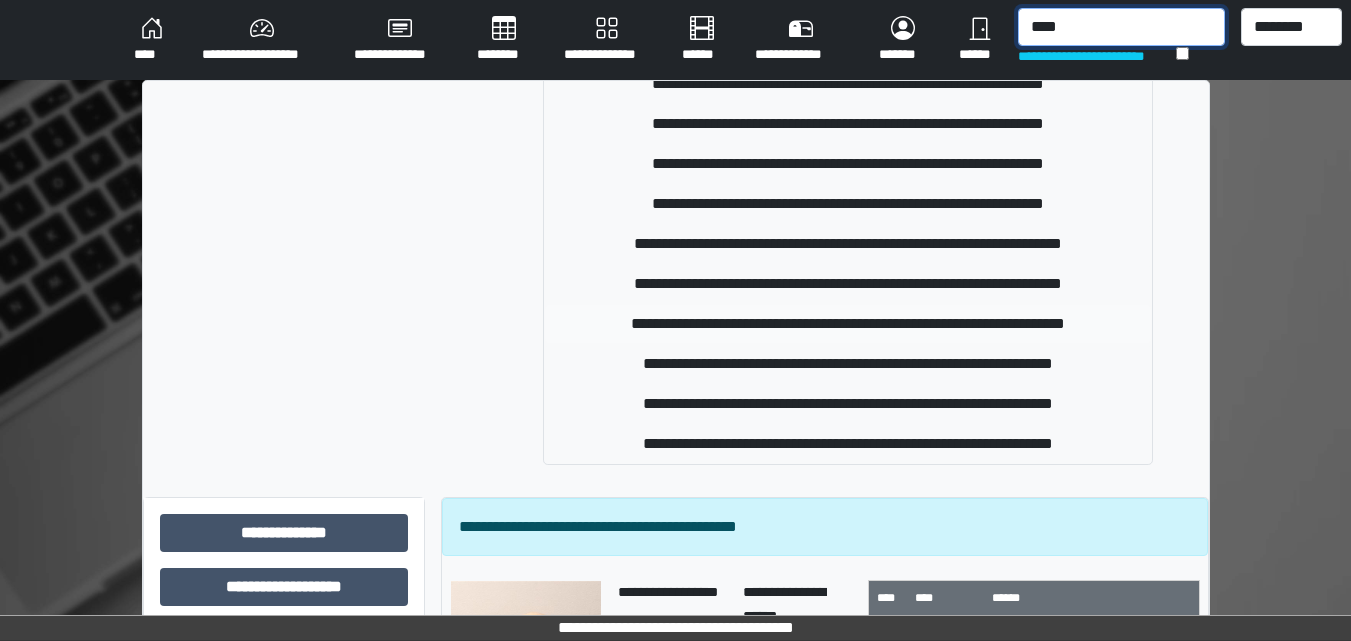 type on "****" 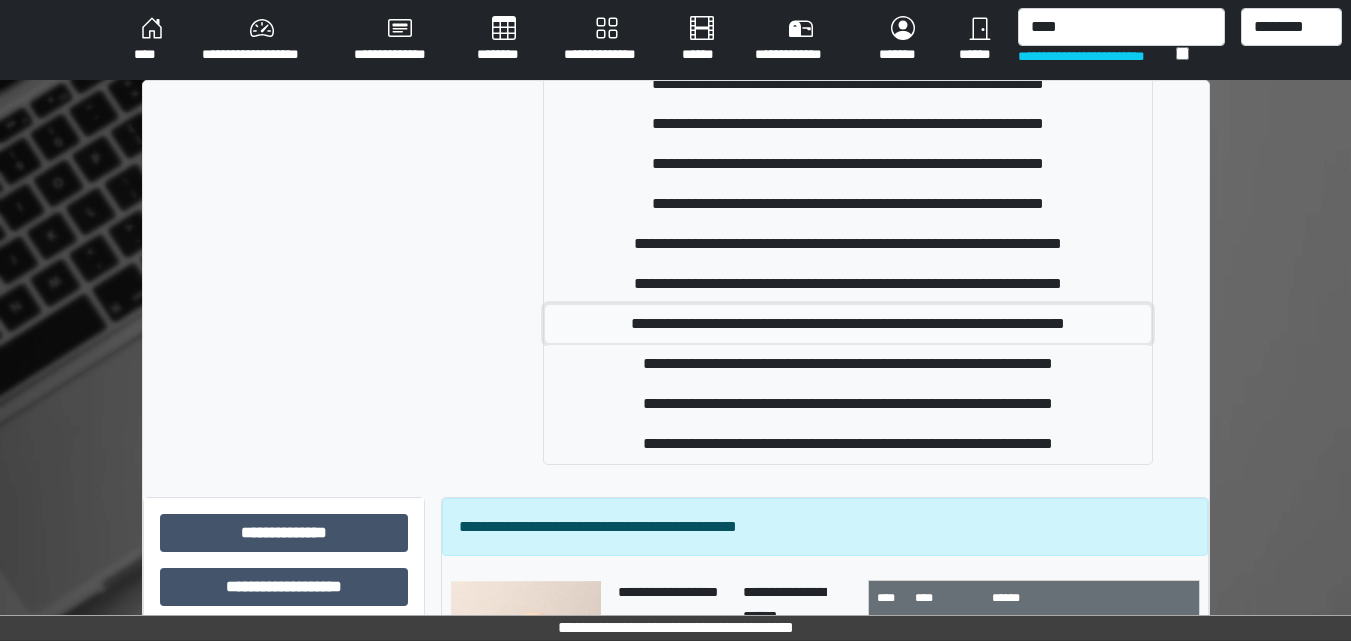 click on "**********" at bounding box center [848, 324] 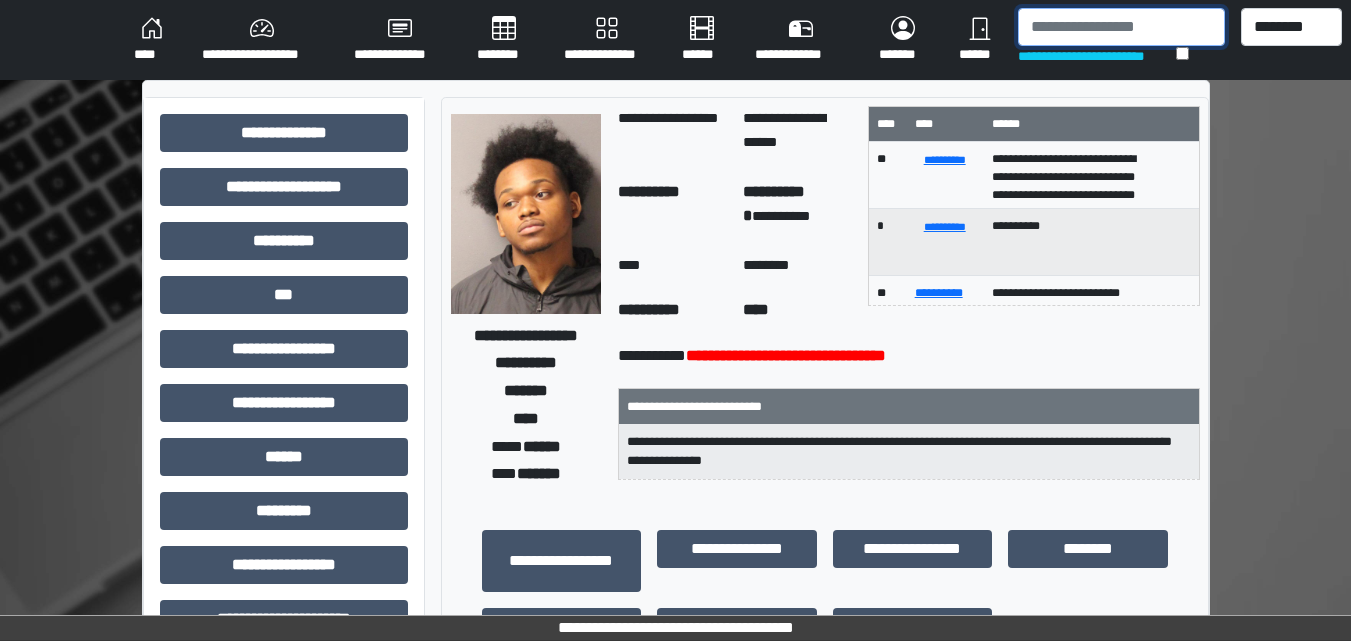 click at bounding box center [1121, 27] 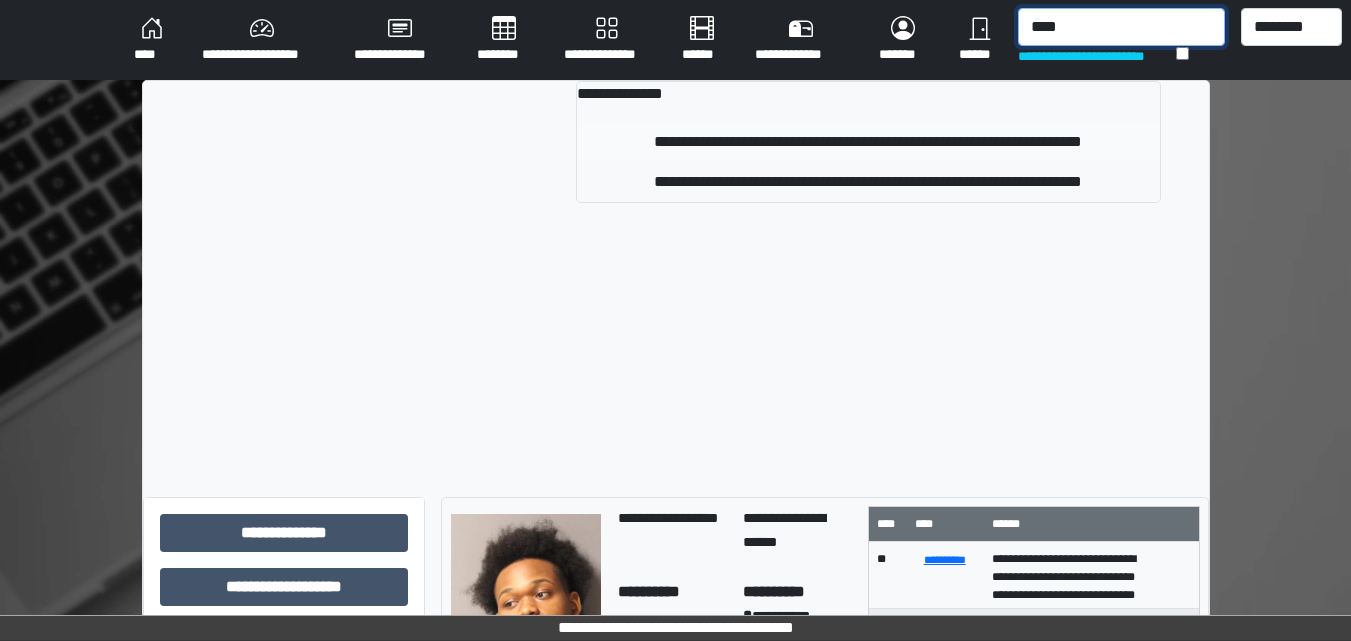 type on "****" 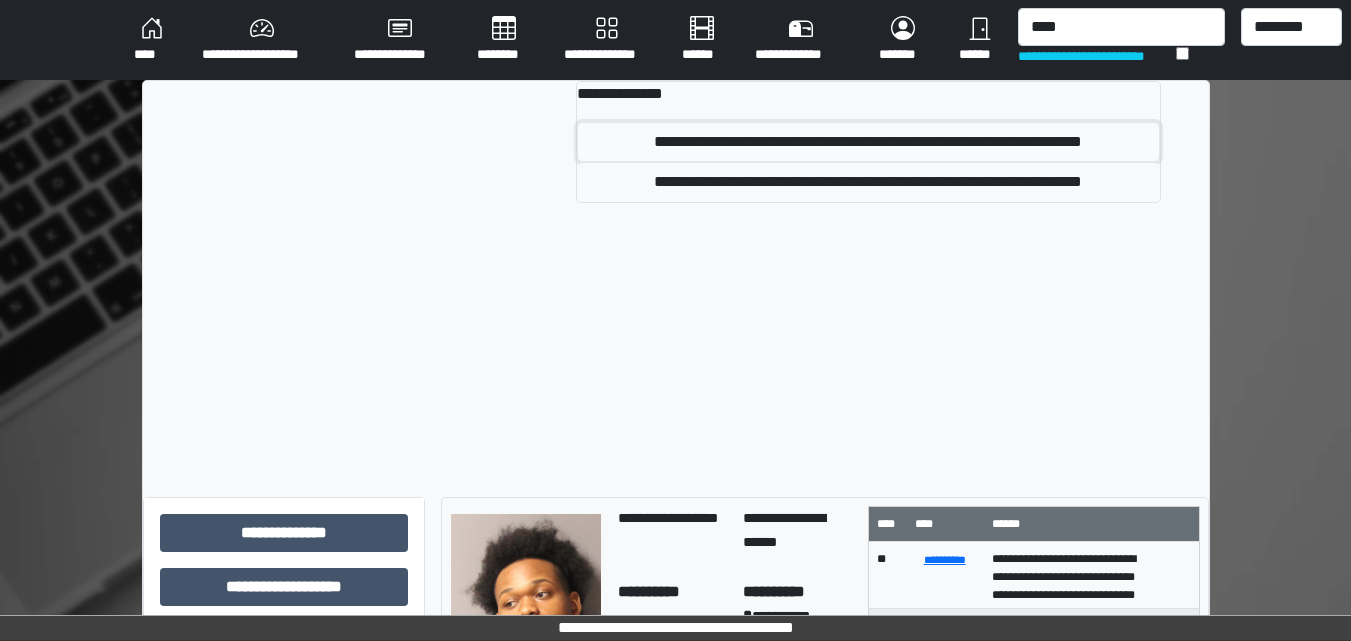 click on "**********" at bounding box center [868, 142] 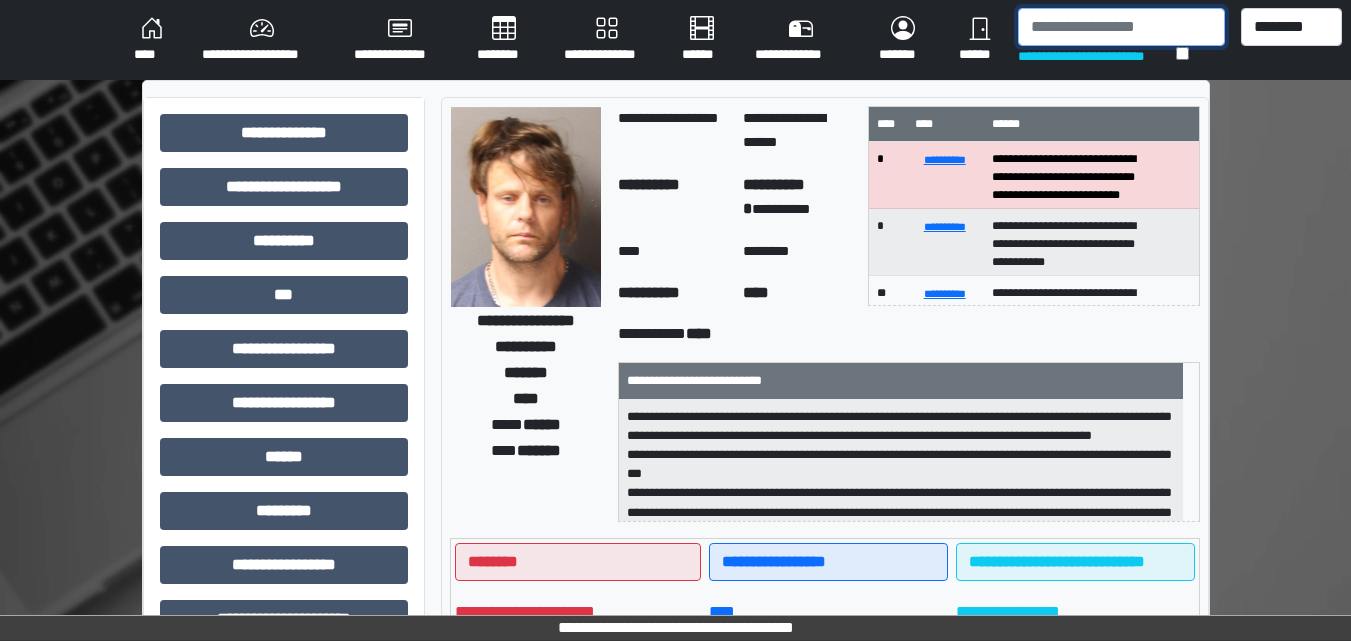 click at bounding box center [1121, 27] 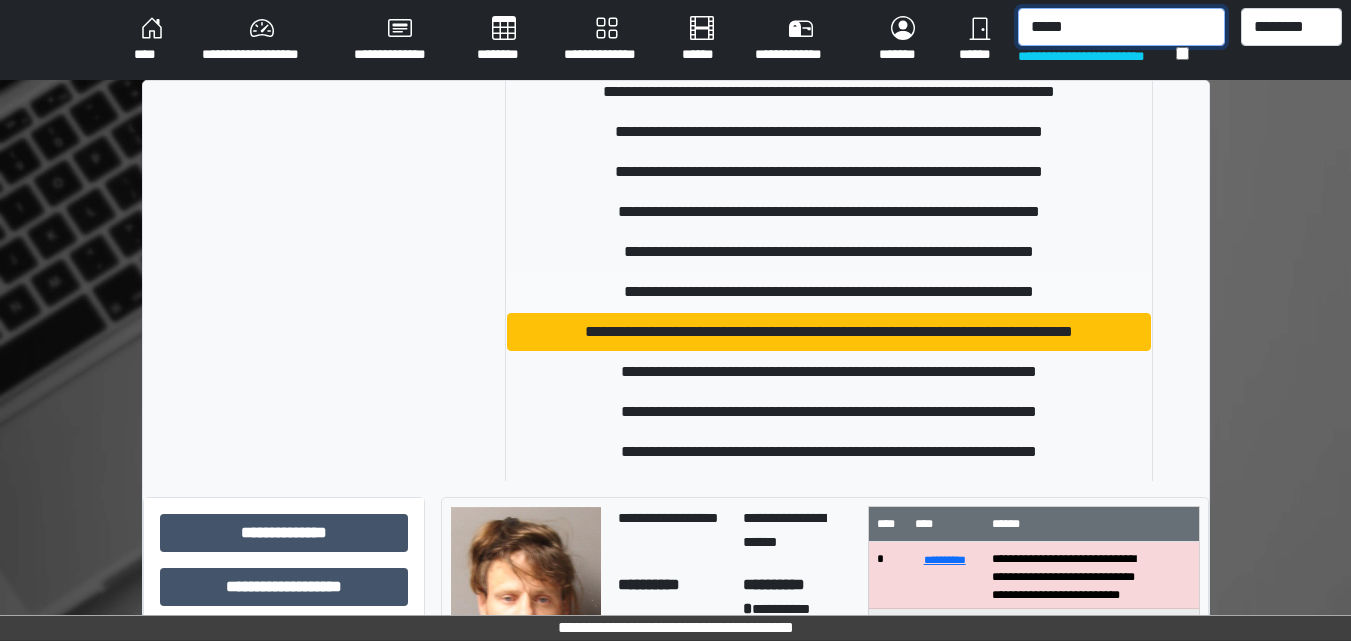 scroll, scrollTop: 200, scrollLeft: 0, axis: vertical 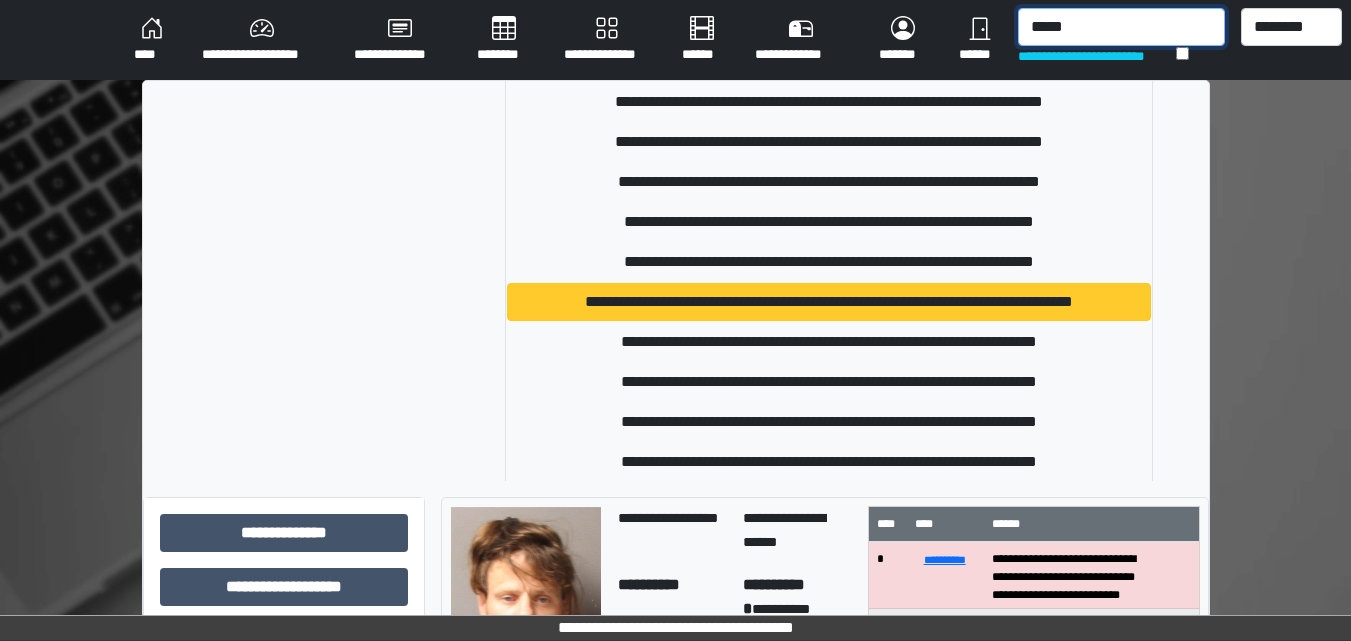 type on "*****" 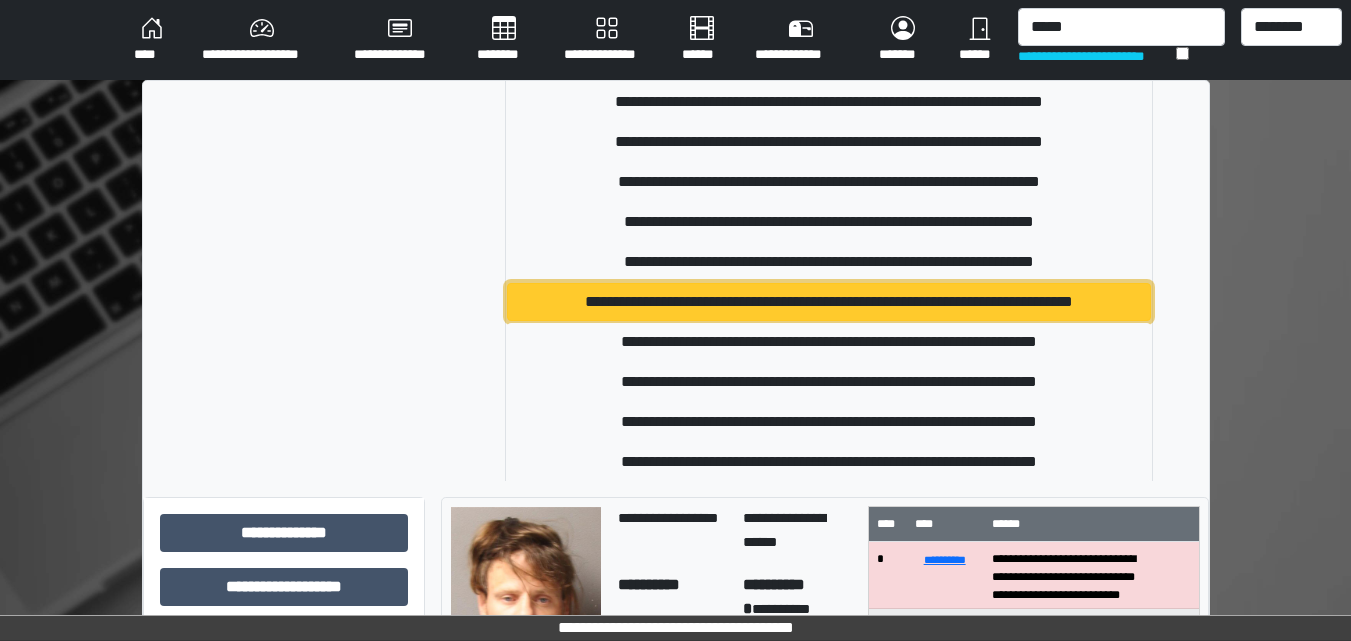 click on "**********" at bounding box center [829, 302] 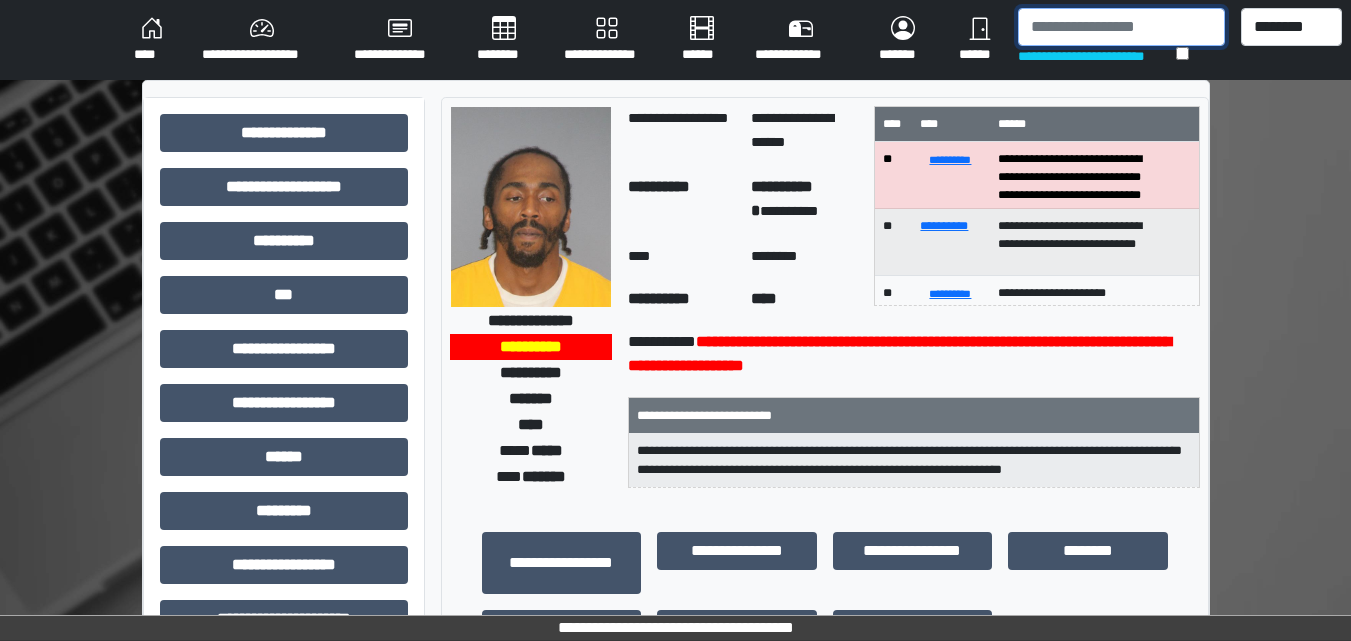 click at bounding box center [1121, 27] 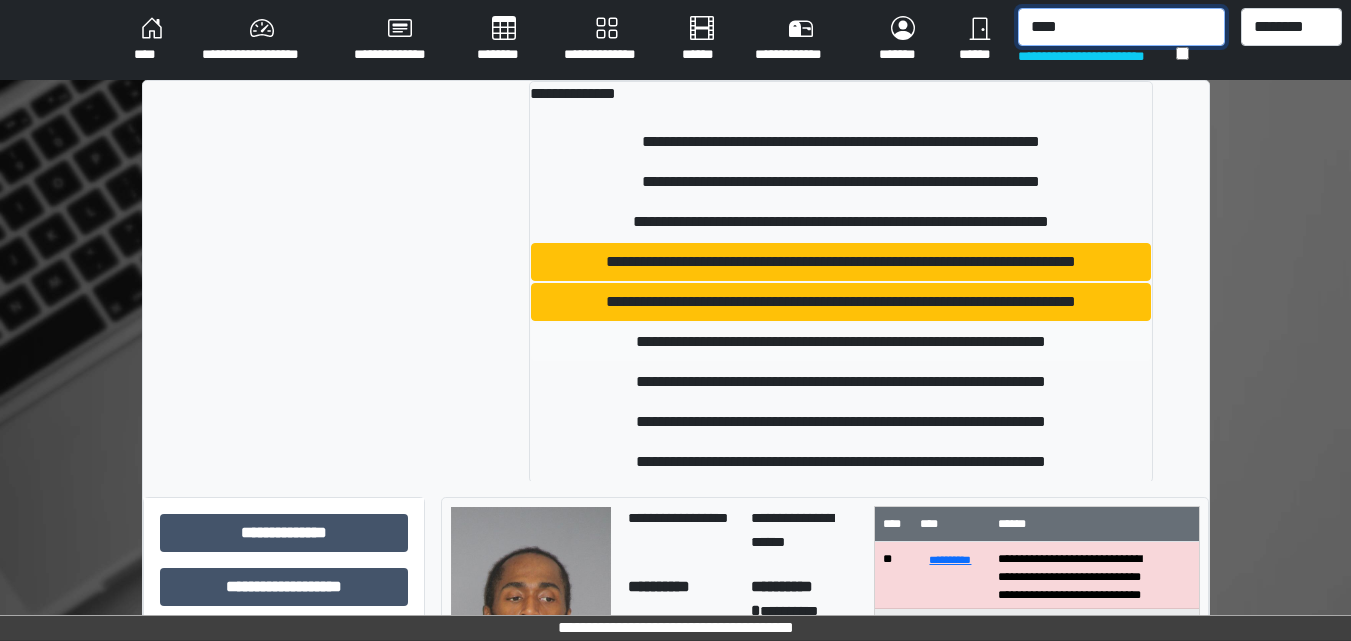 type on "****" 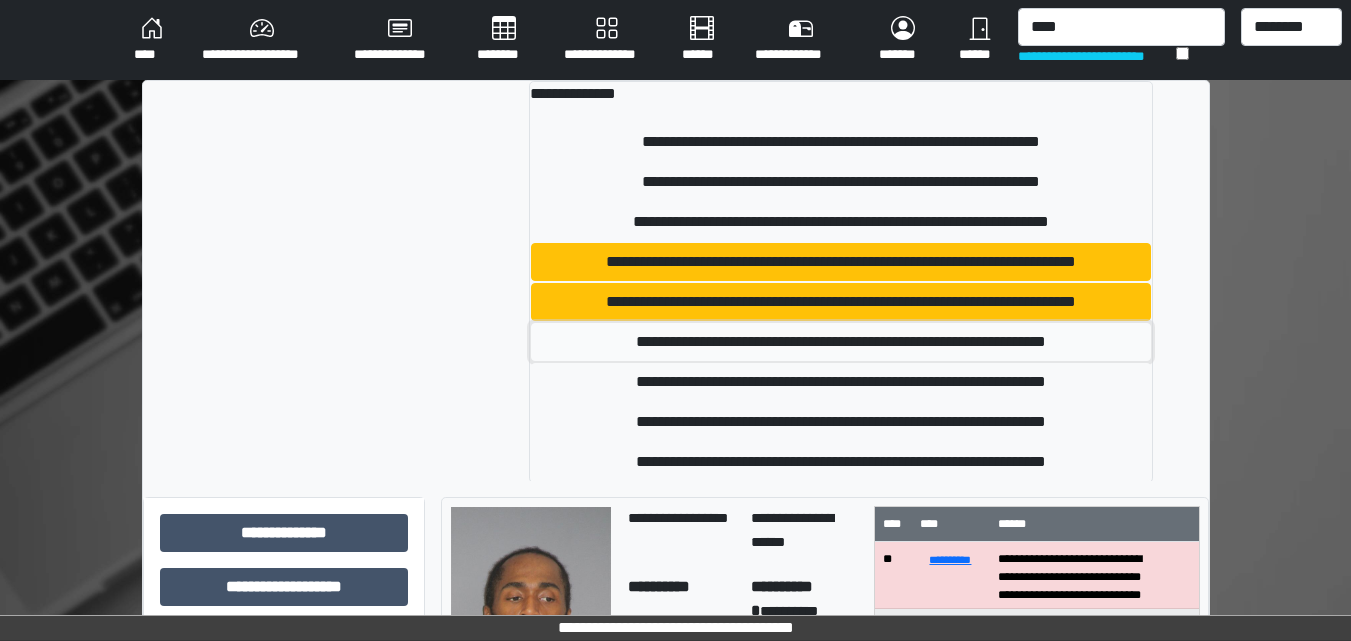 click on "**********" at bounding box center [841, 342] 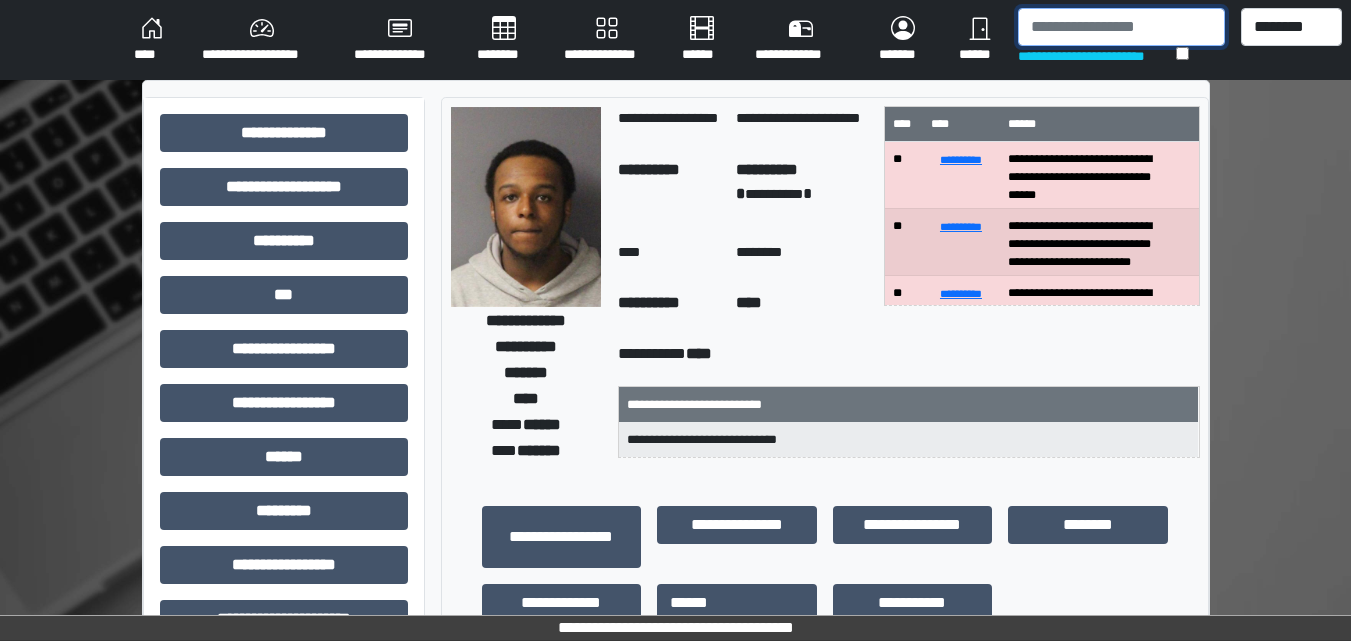 click at bounding box center (1121, 27) 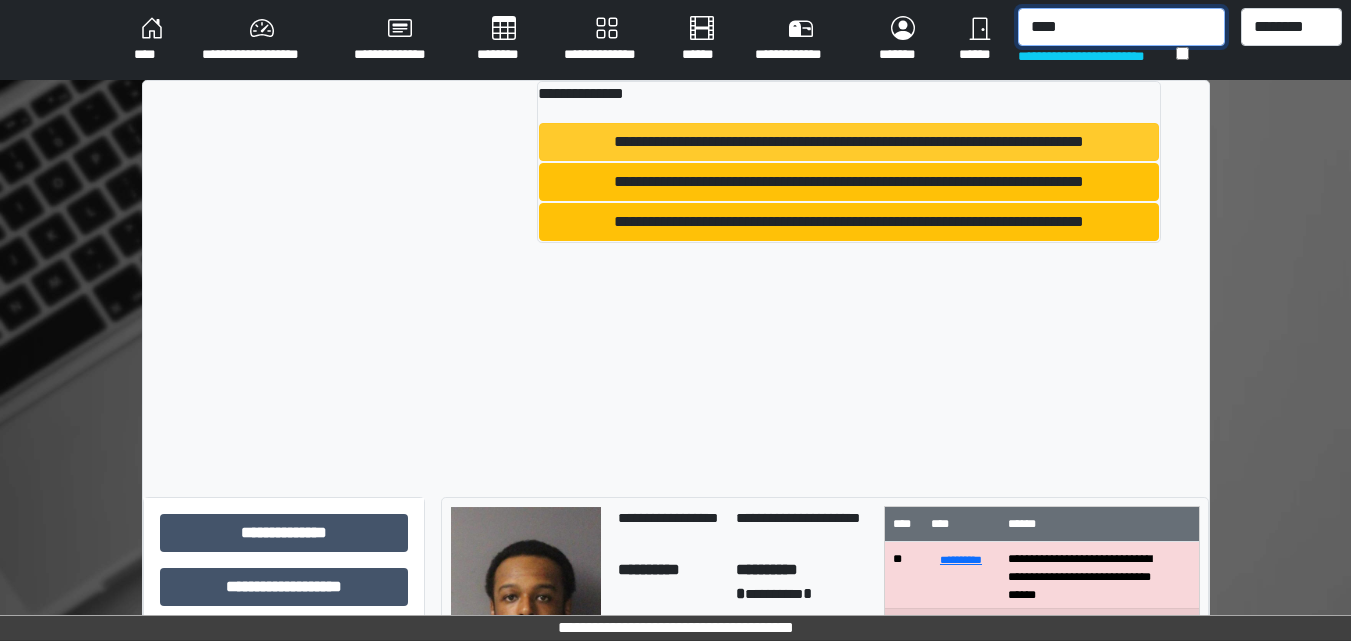 type on "****" 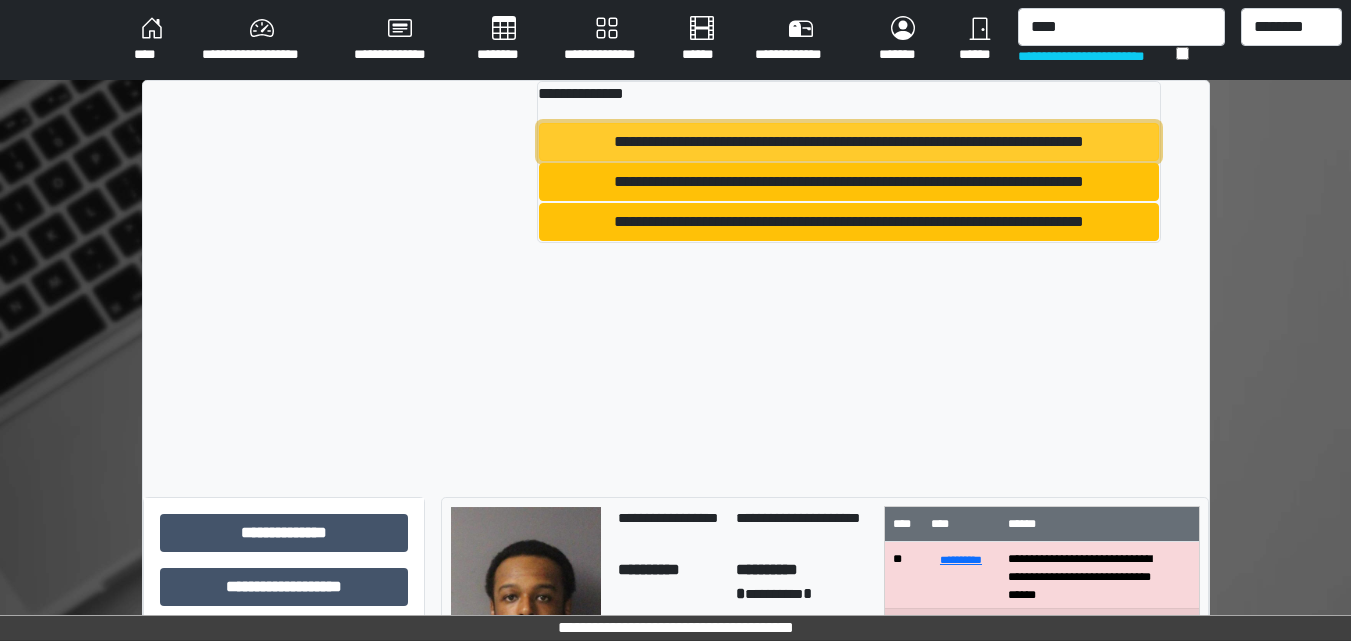 click on "**********" at bounding box center (849, 142) 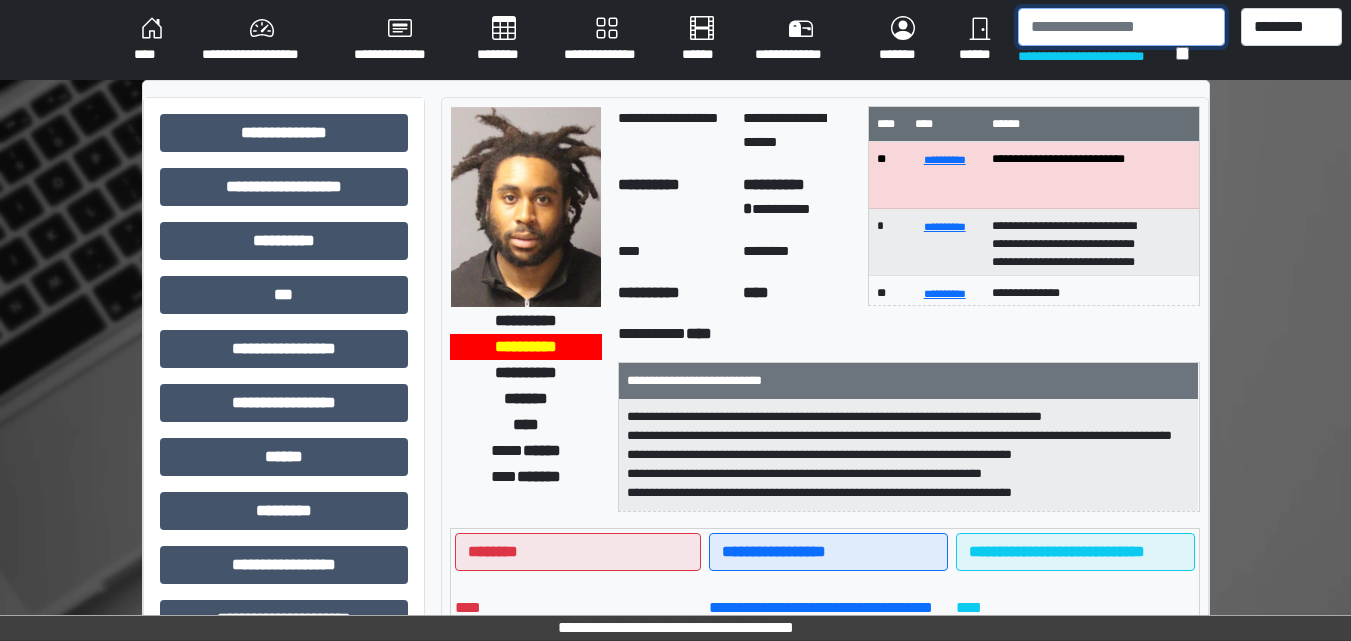 click at bounding box center (1121, 27) 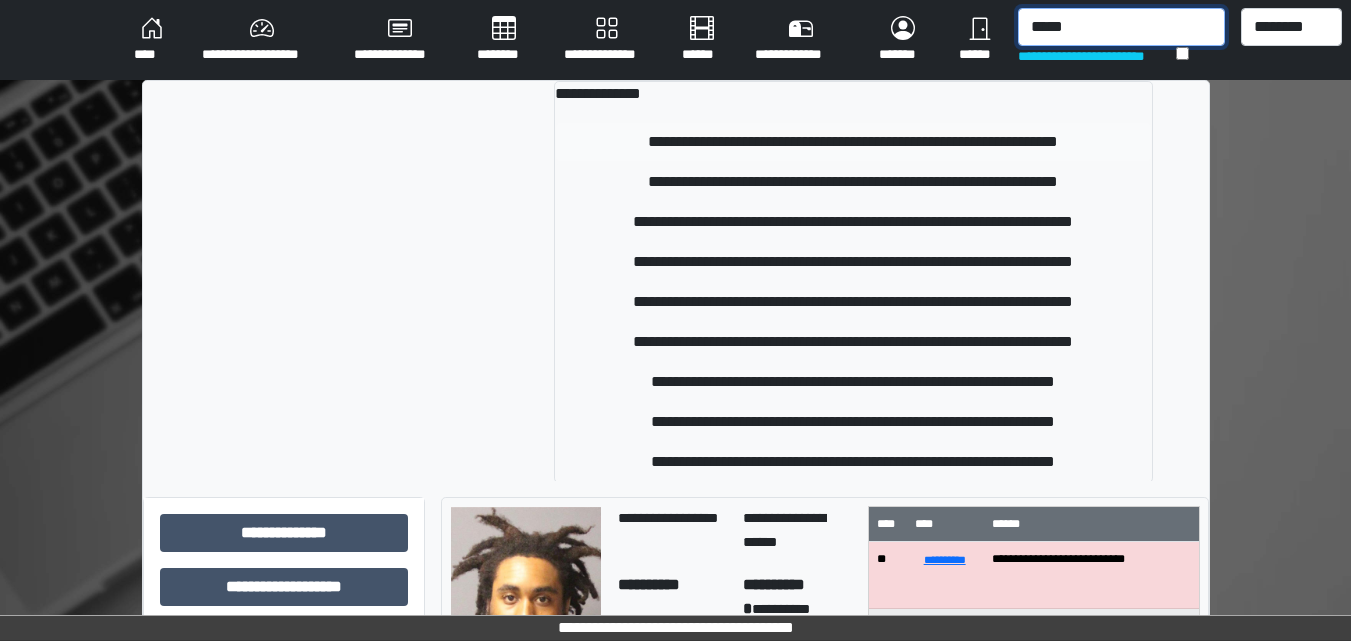 type on "*****" 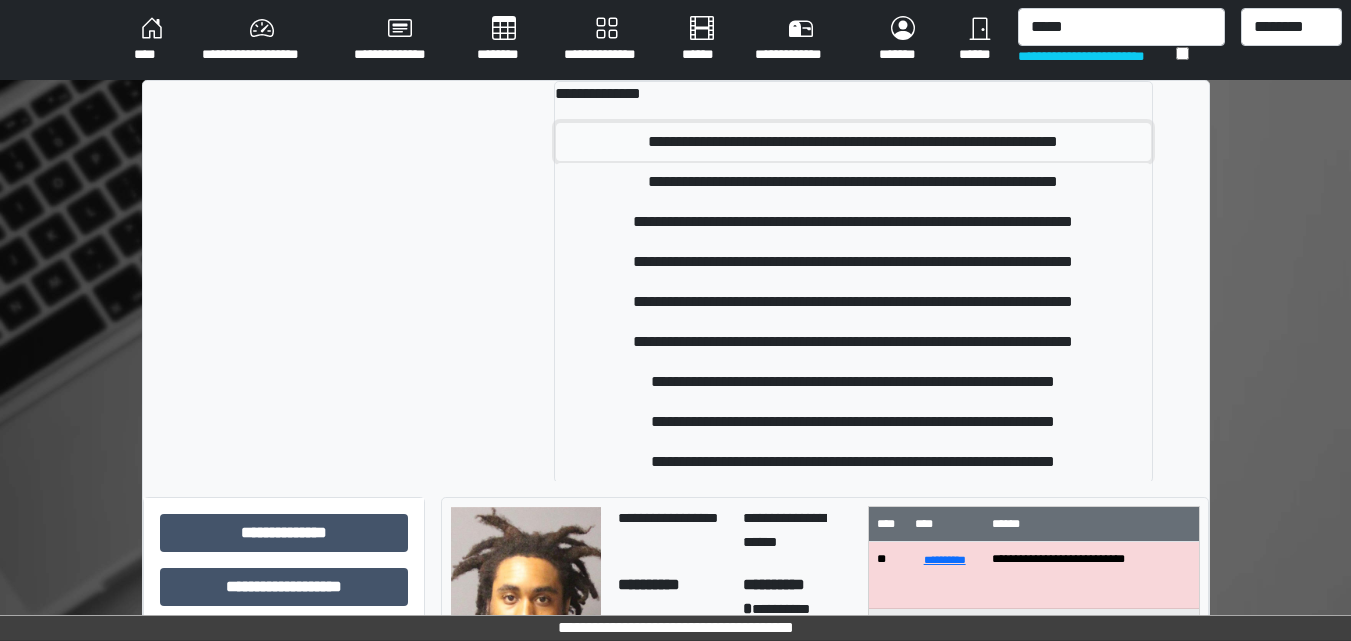 click on "**********" at bounding box center (853, 142) 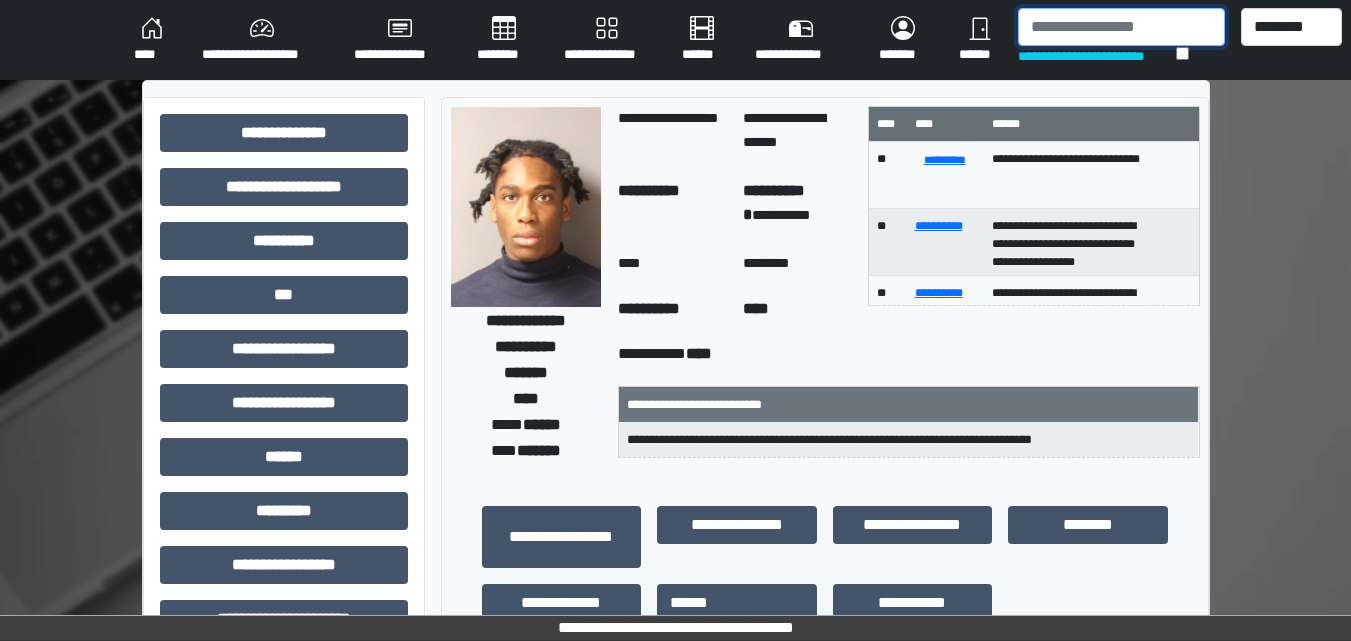click at bounding box center [1121, 27] 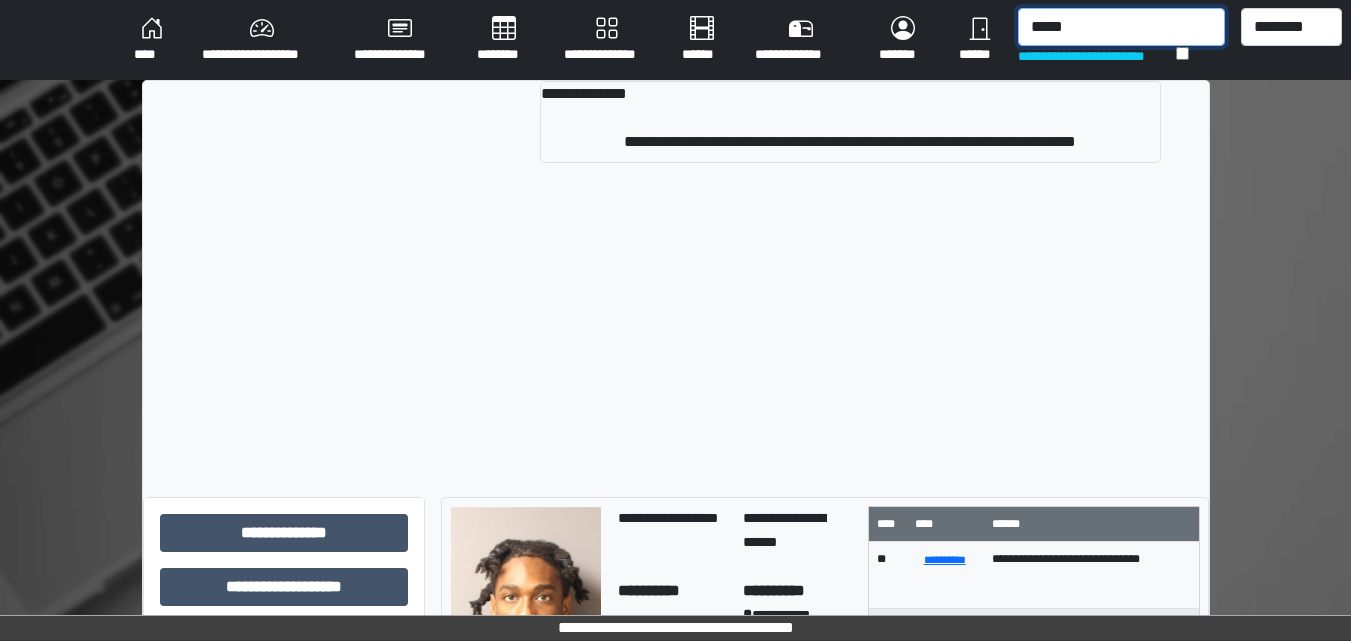 type on "*****" 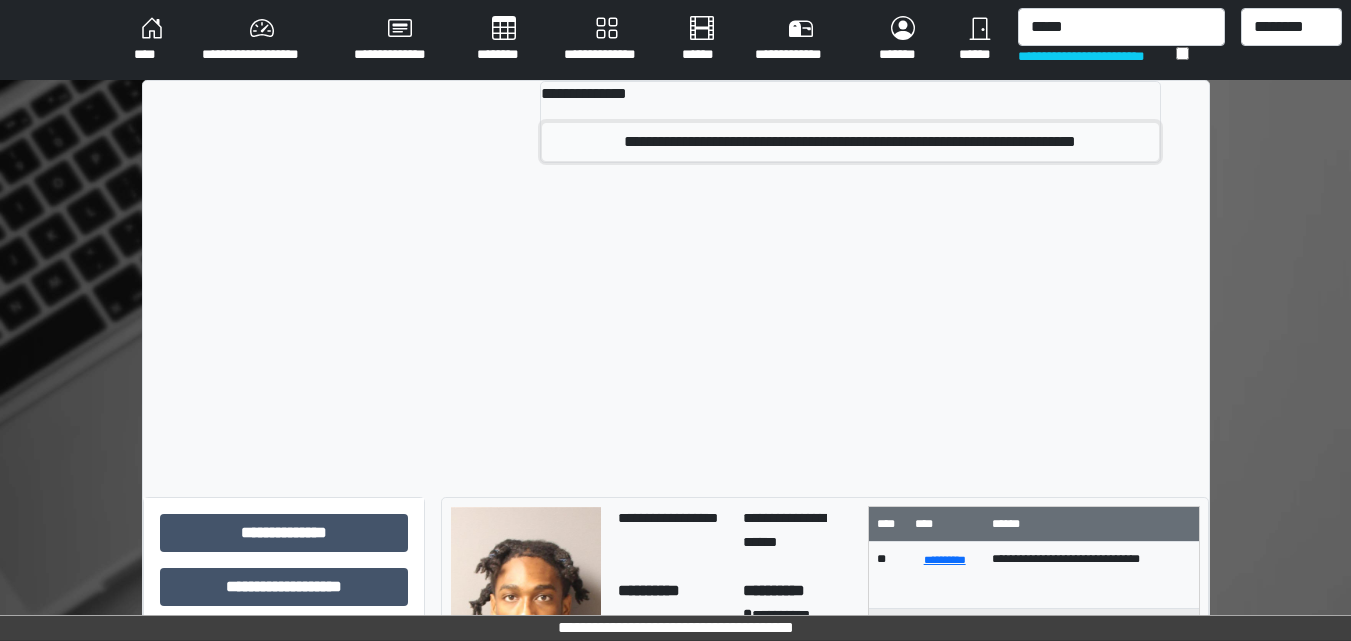 click on "**********" at bounding box center [850, 142] 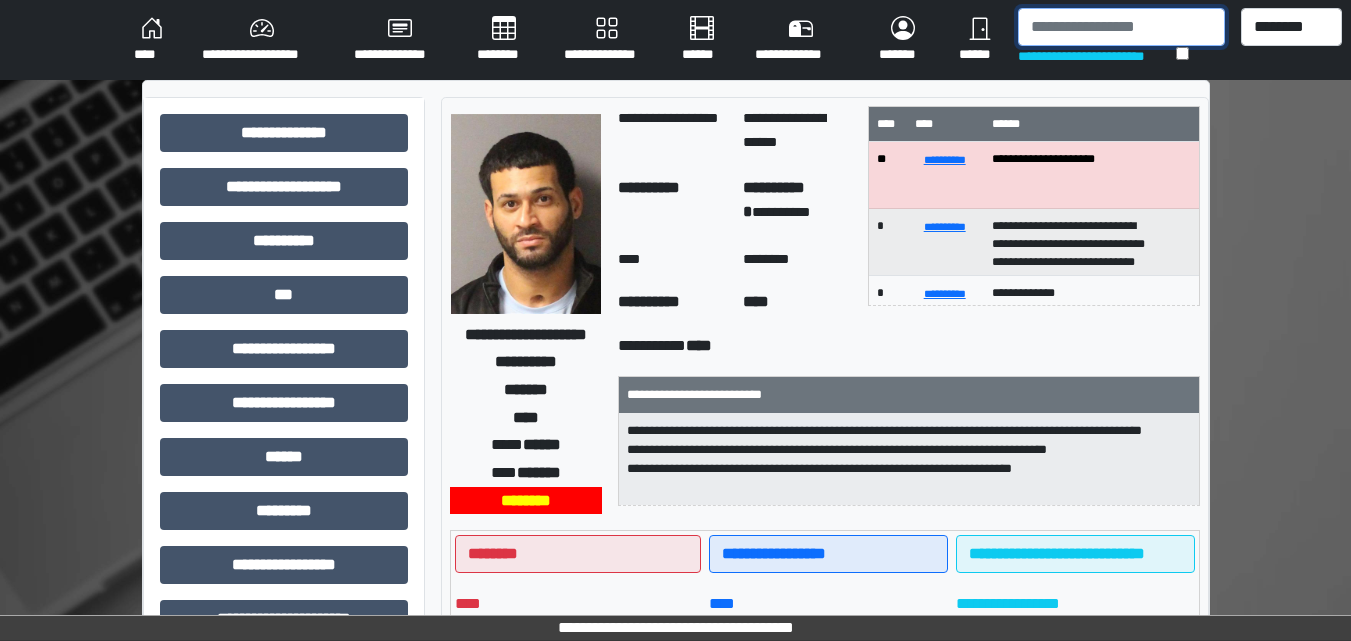 click at bounding box center (1121, 27) 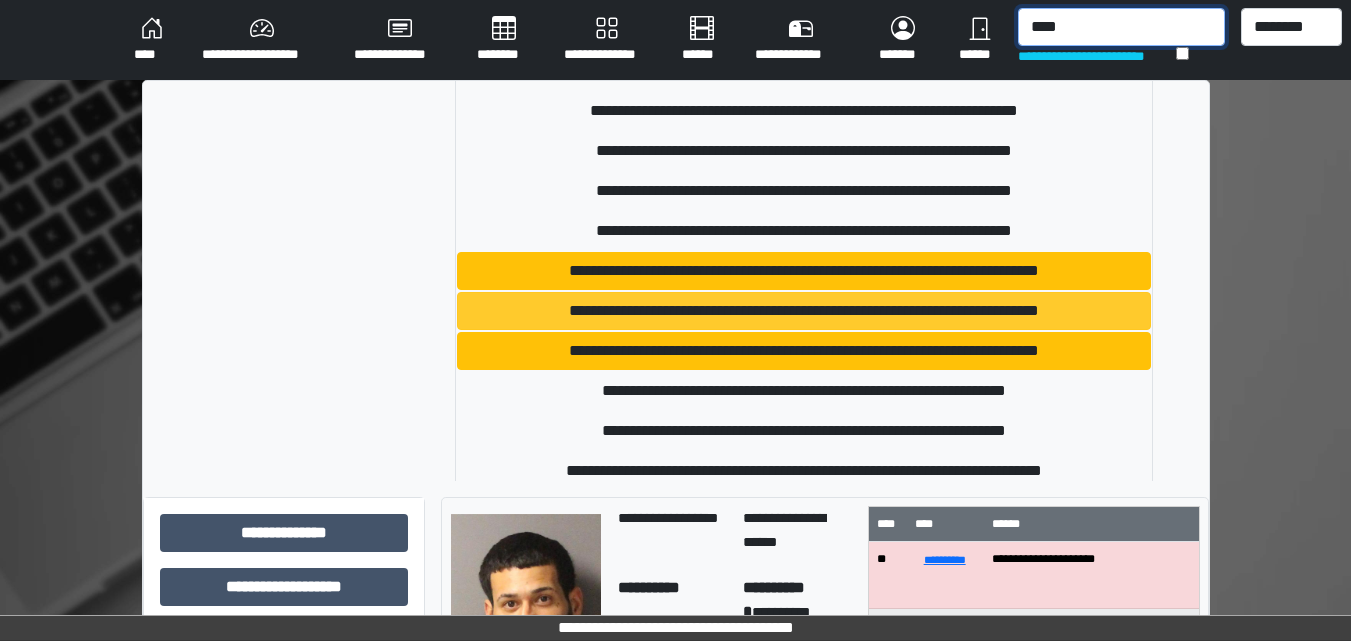 scroll, scrollTop: 2378, scrollLeft: 0, axis: vertical 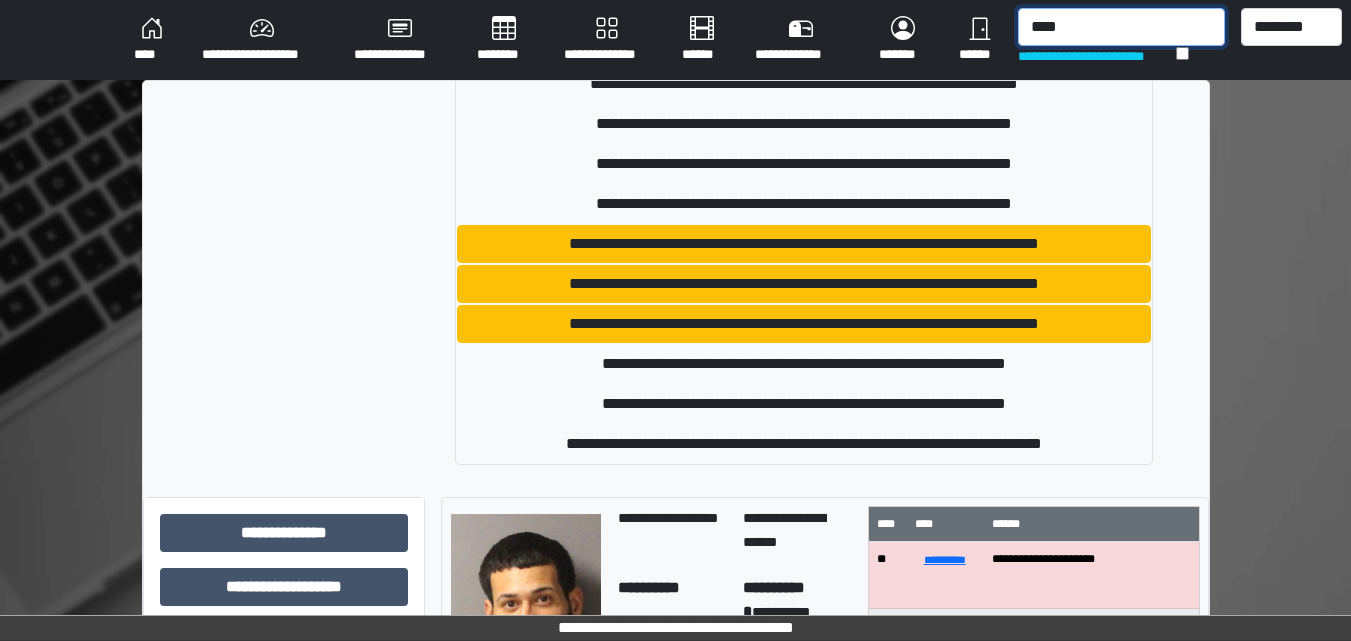 type on "****" 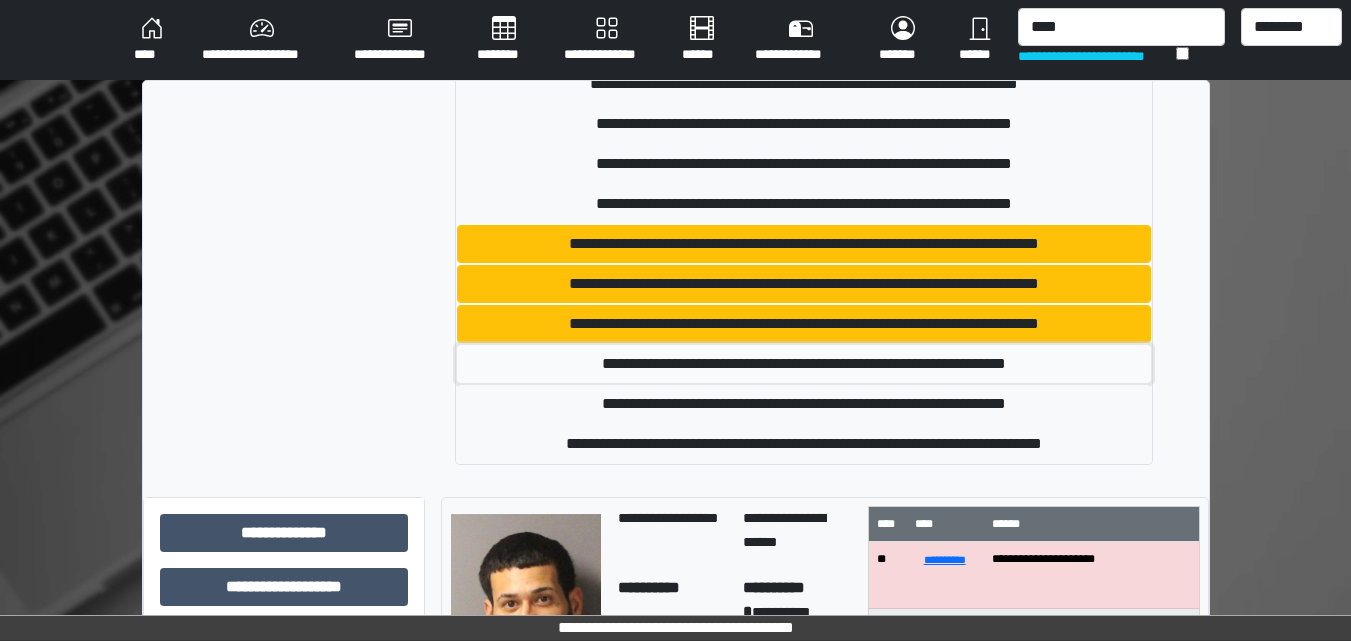 click on "**********" at bounding box center [804, 364] 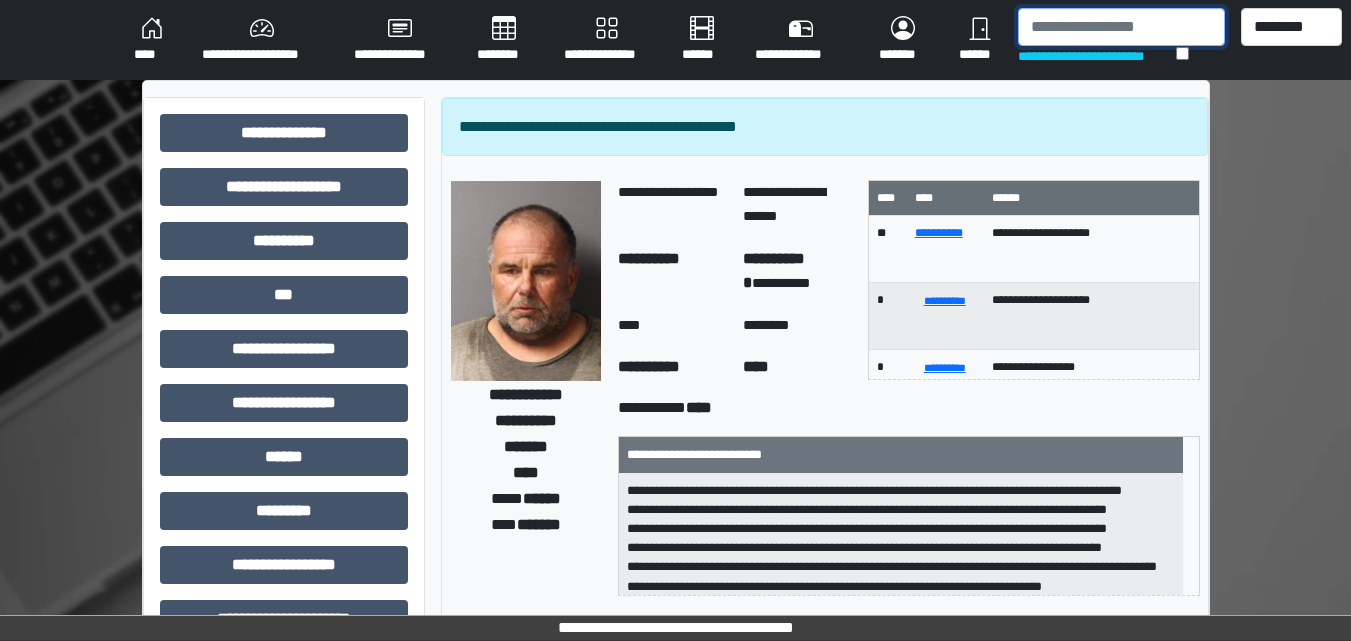 click at bounding box center [1121, 27] 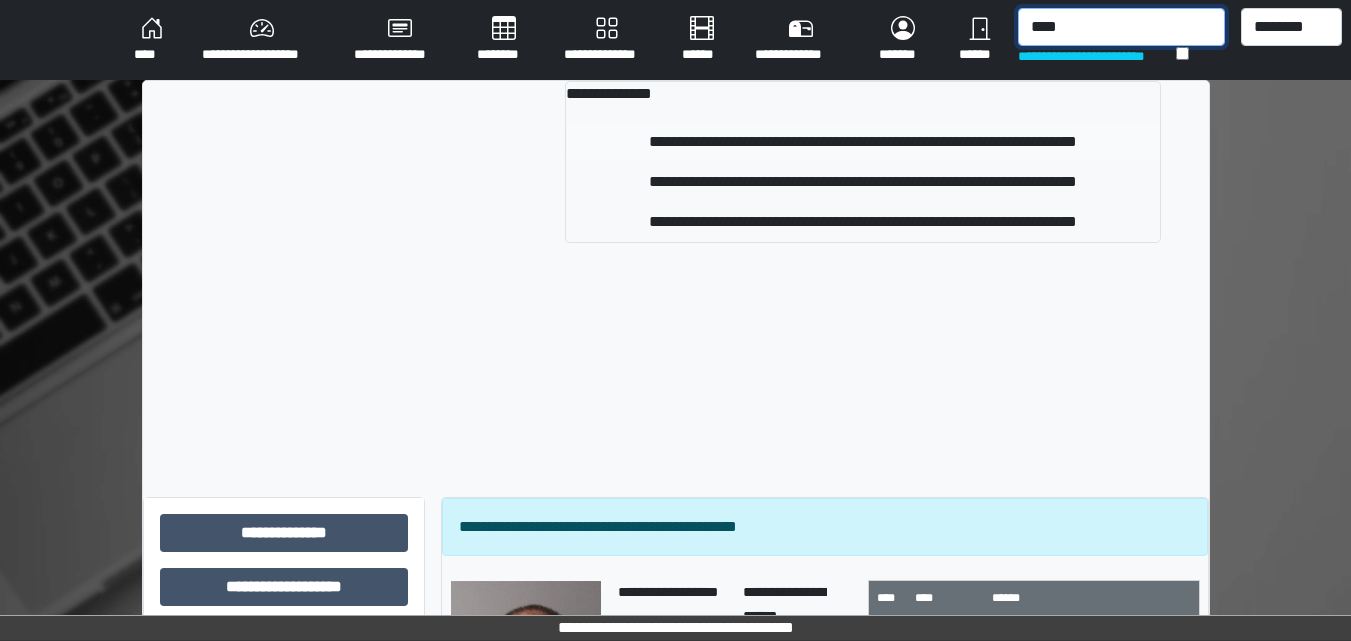 type on "****" 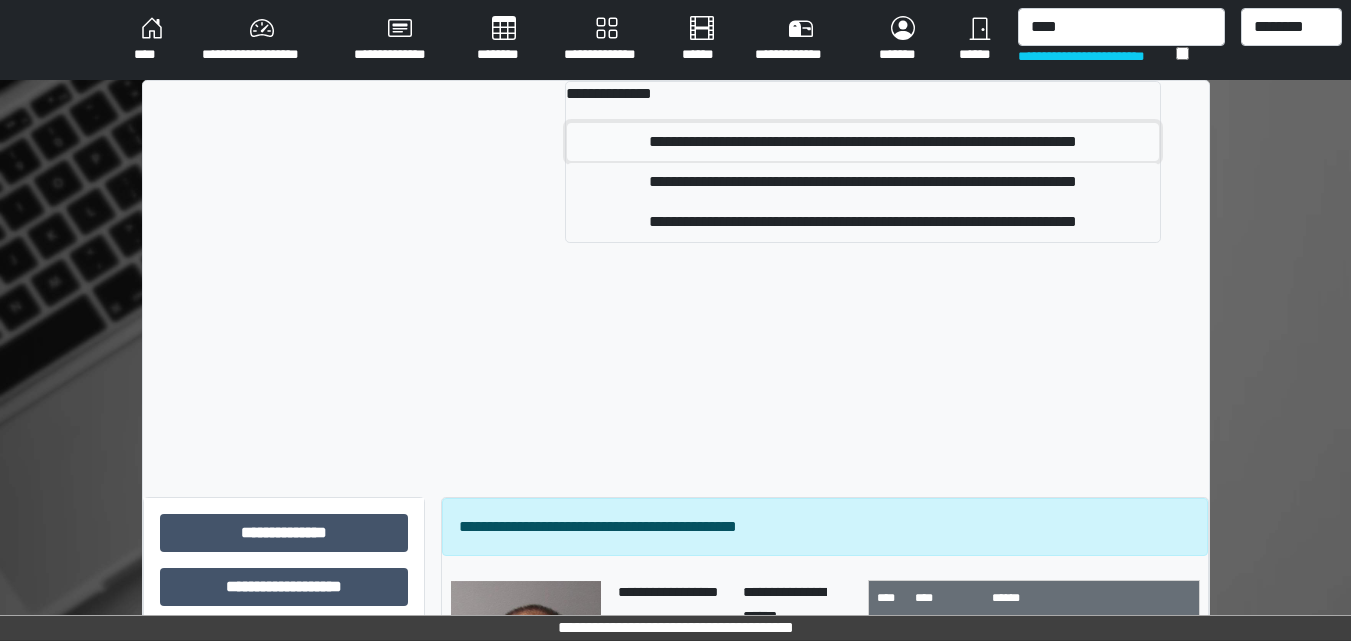 click on "**********" at bounding box center [862, 142] 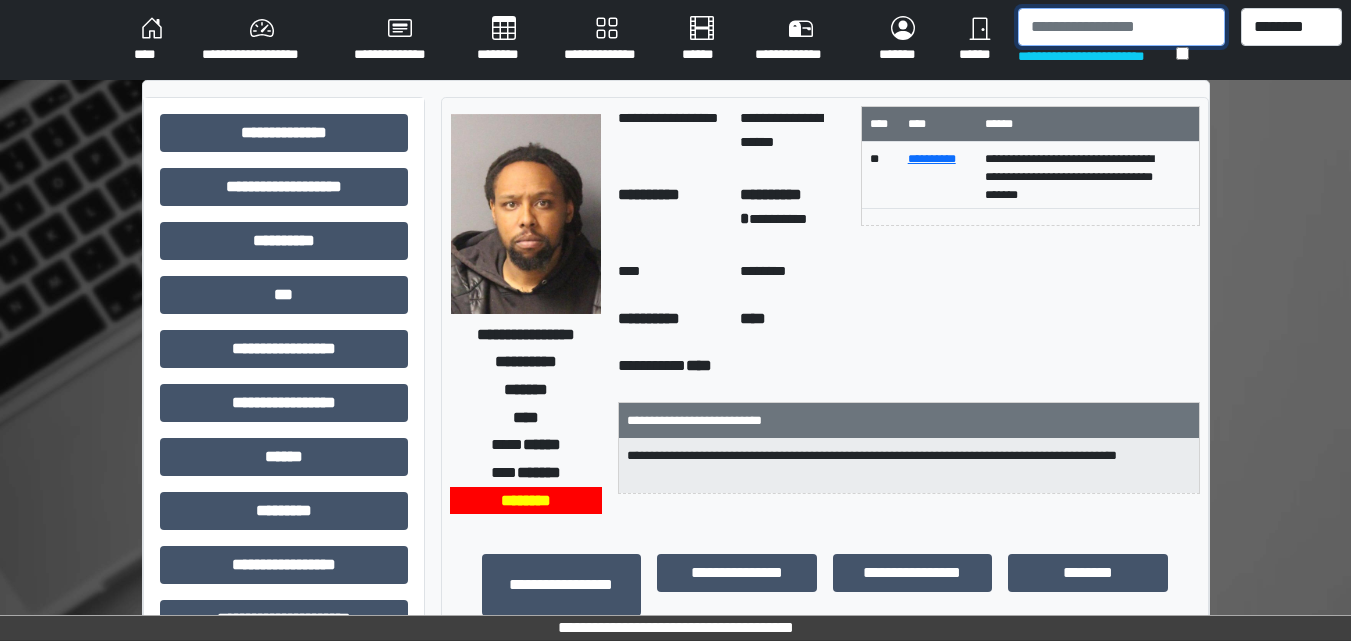 click at bounding box center (1121, 27) 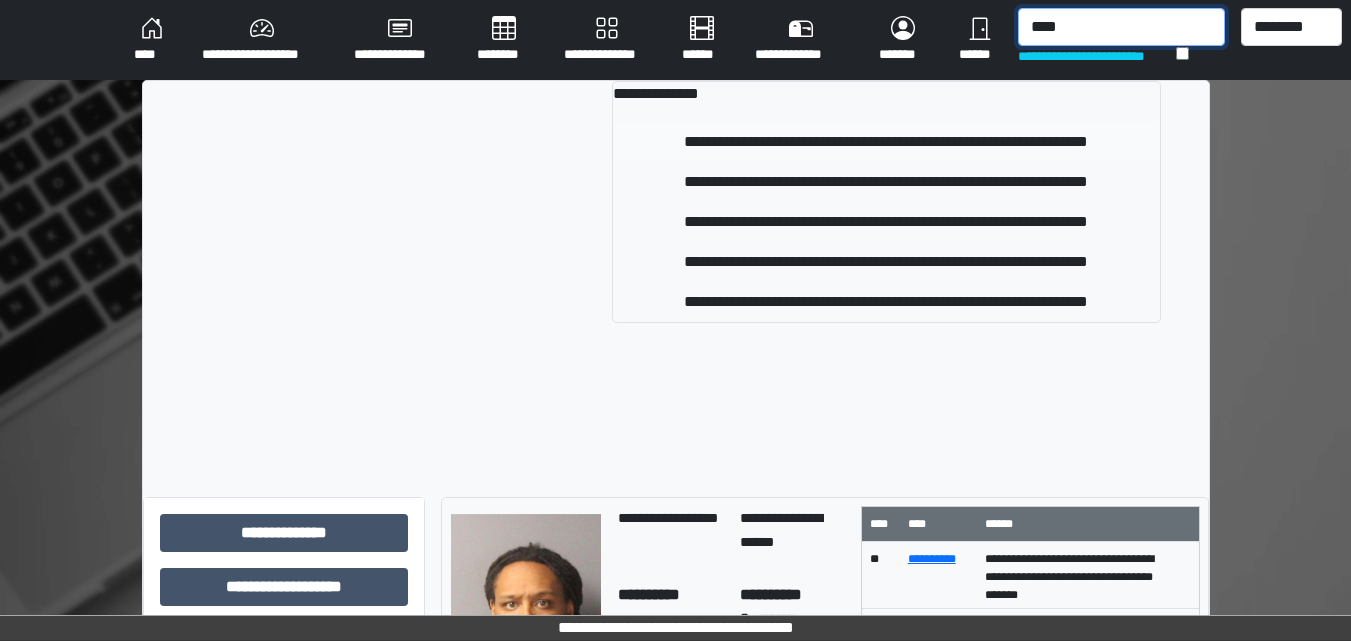 type on "****" 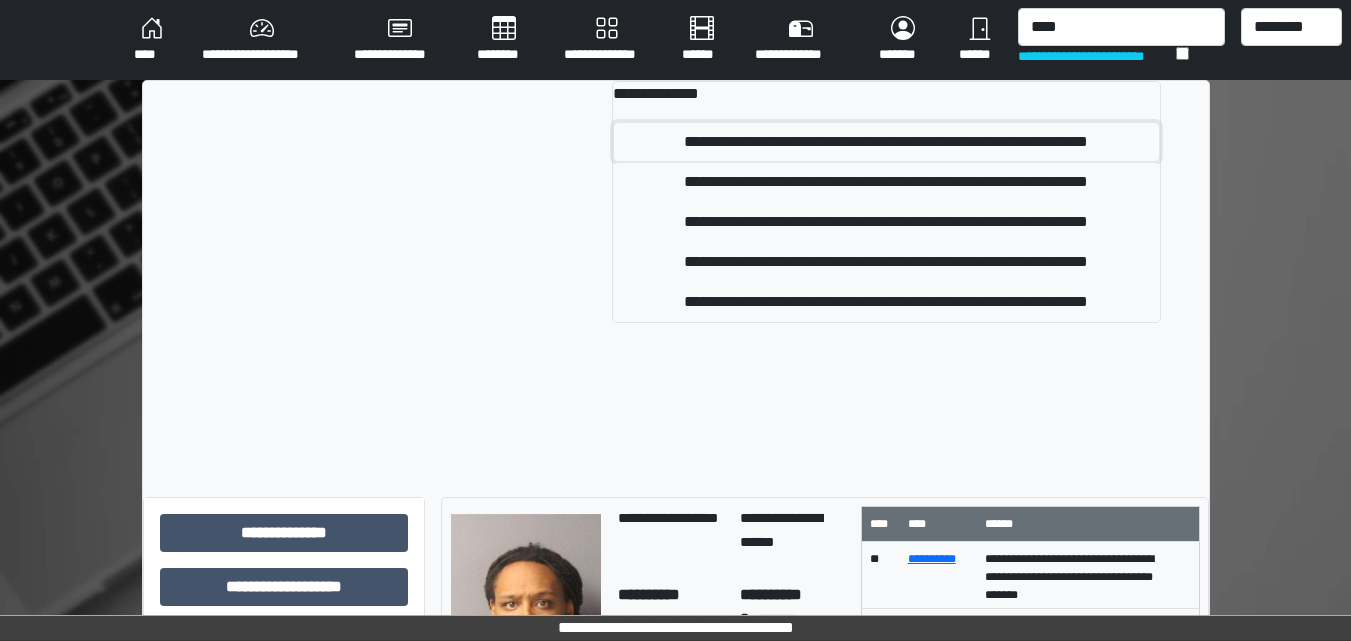 click on "**********" at bounding box center [886, 142] 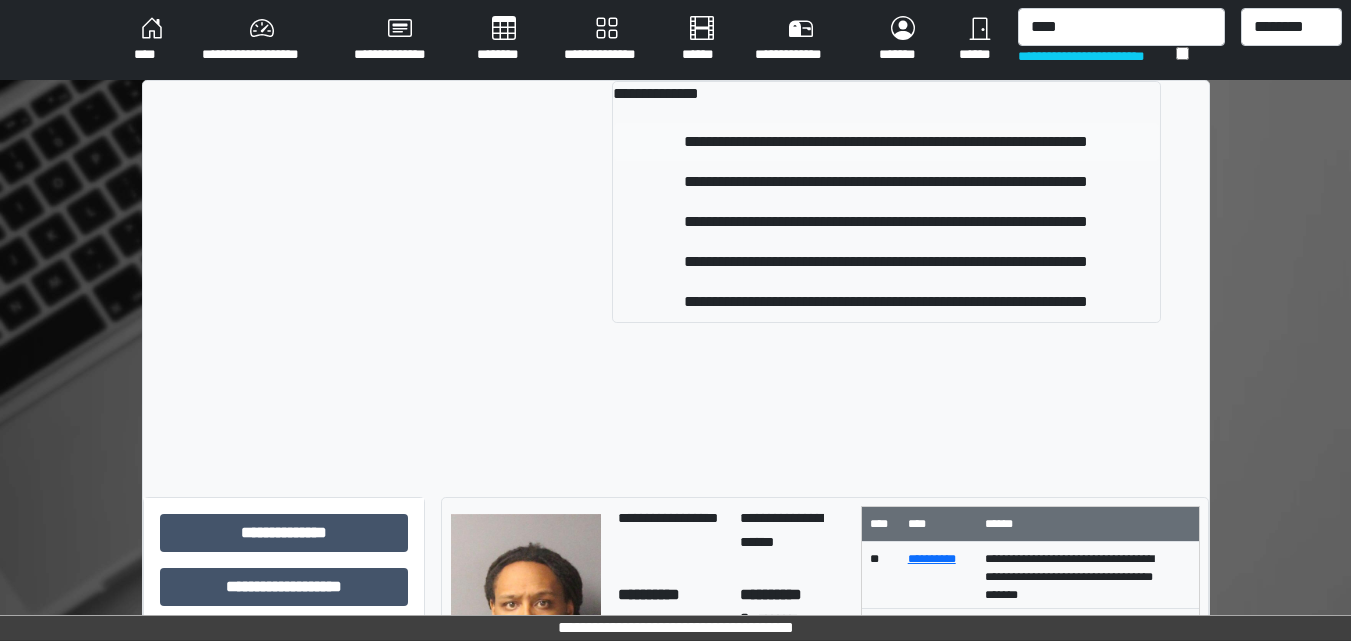 type 